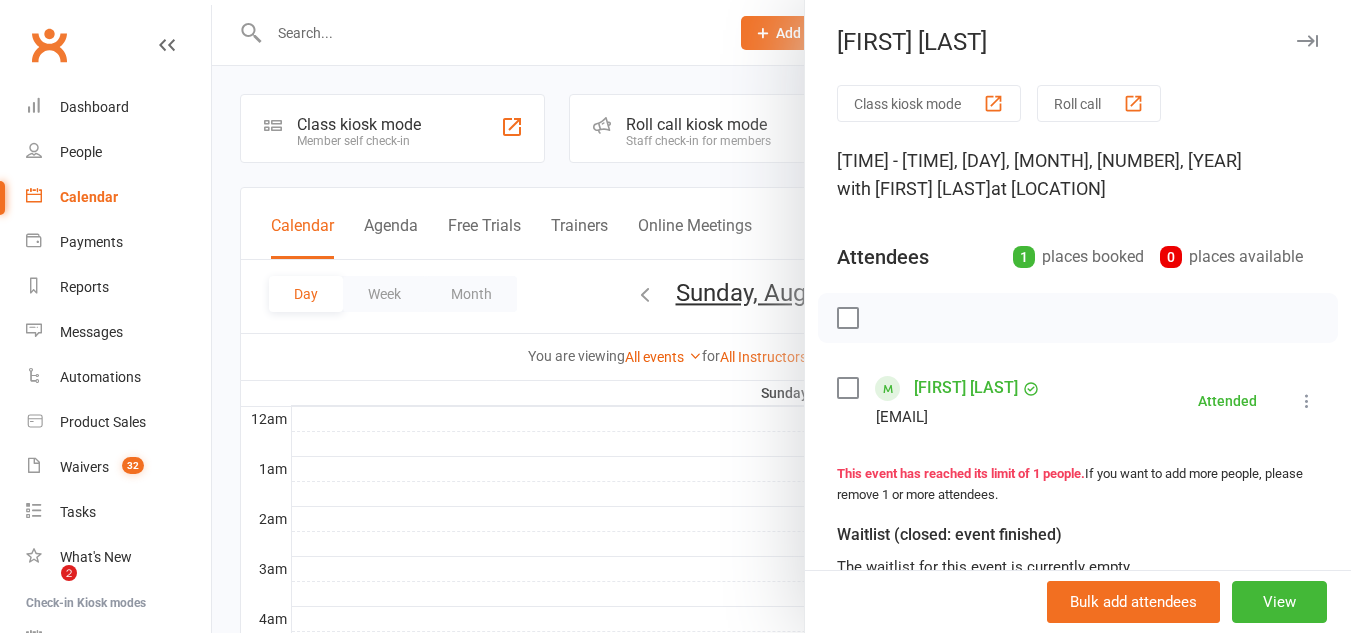 scroll, scrollTop: 872, scrollLeft: 0, axis: vertical 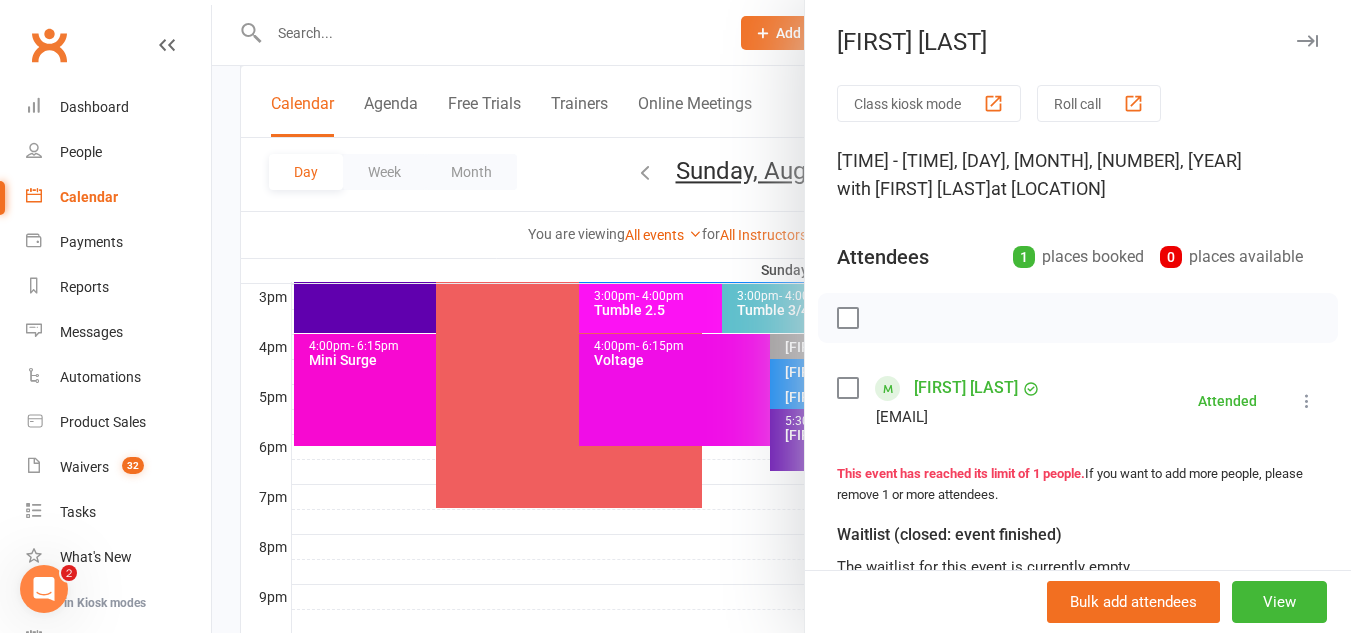 drag, startPoint x: 0, startPoint y: 0, endPoint x: 697, endPoint y: 340, distance: 775.5056 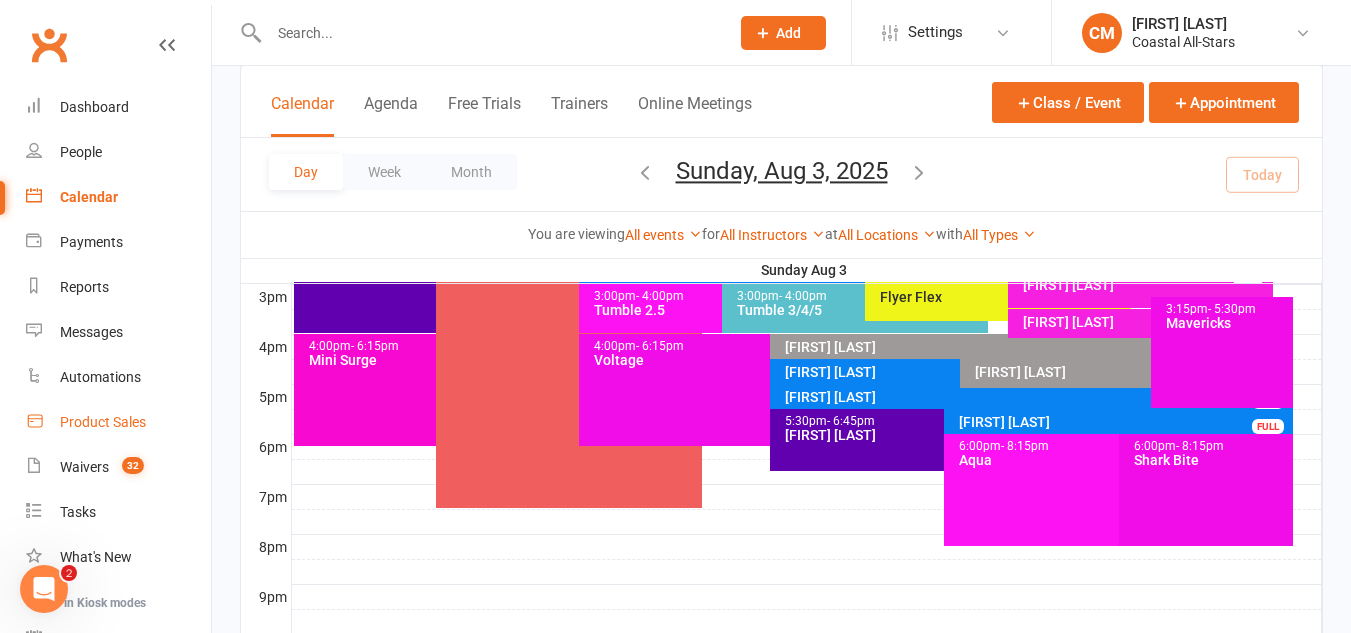 click on "Product Sales" at bounding box center [118, 422] 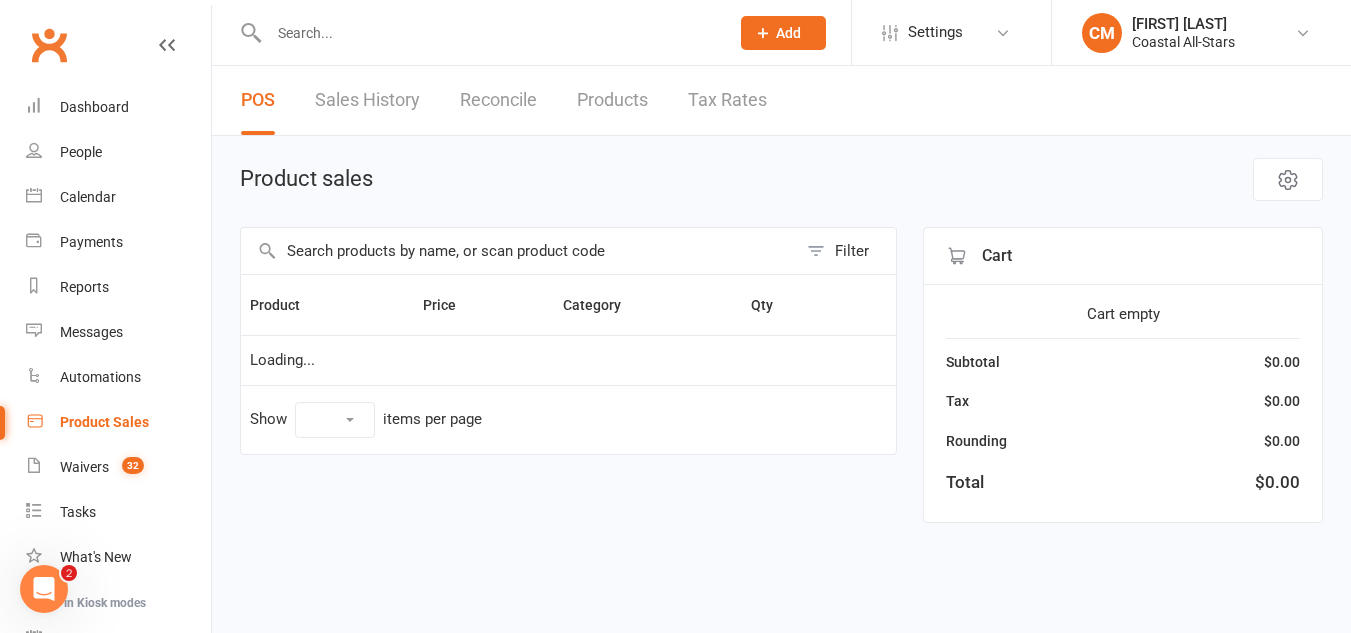 scroll, scrollTop: 0, scrollLeft: 0, axis: both 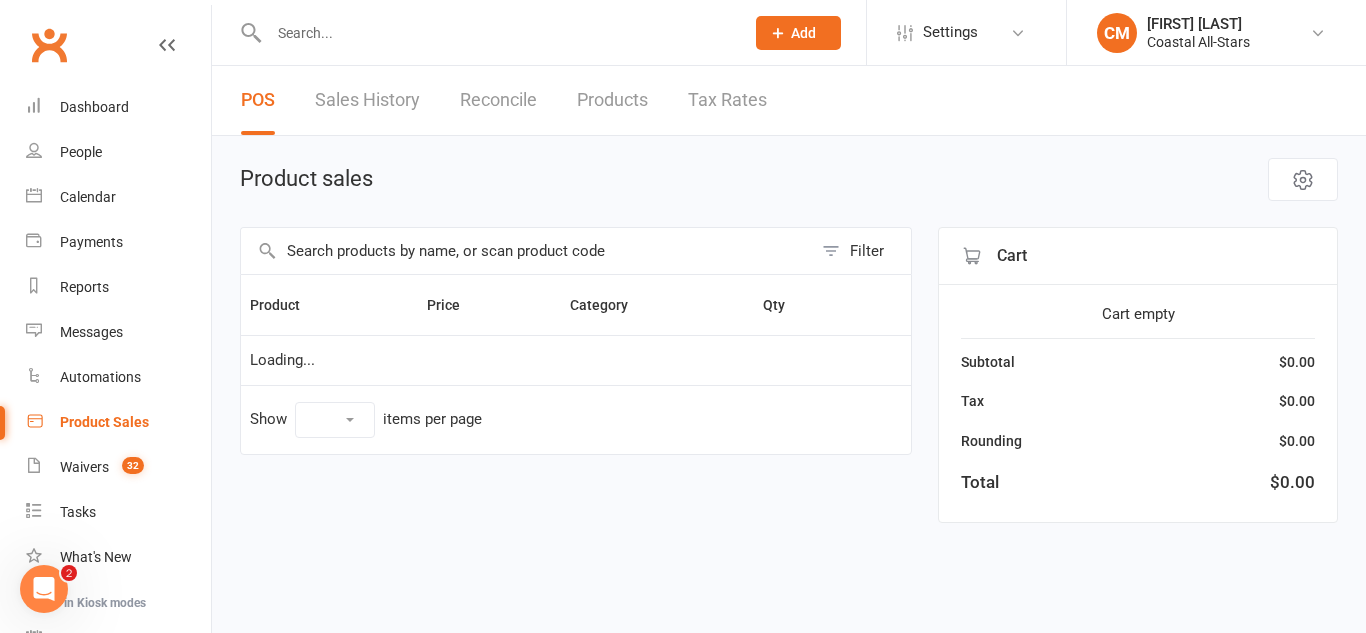 select on "50" 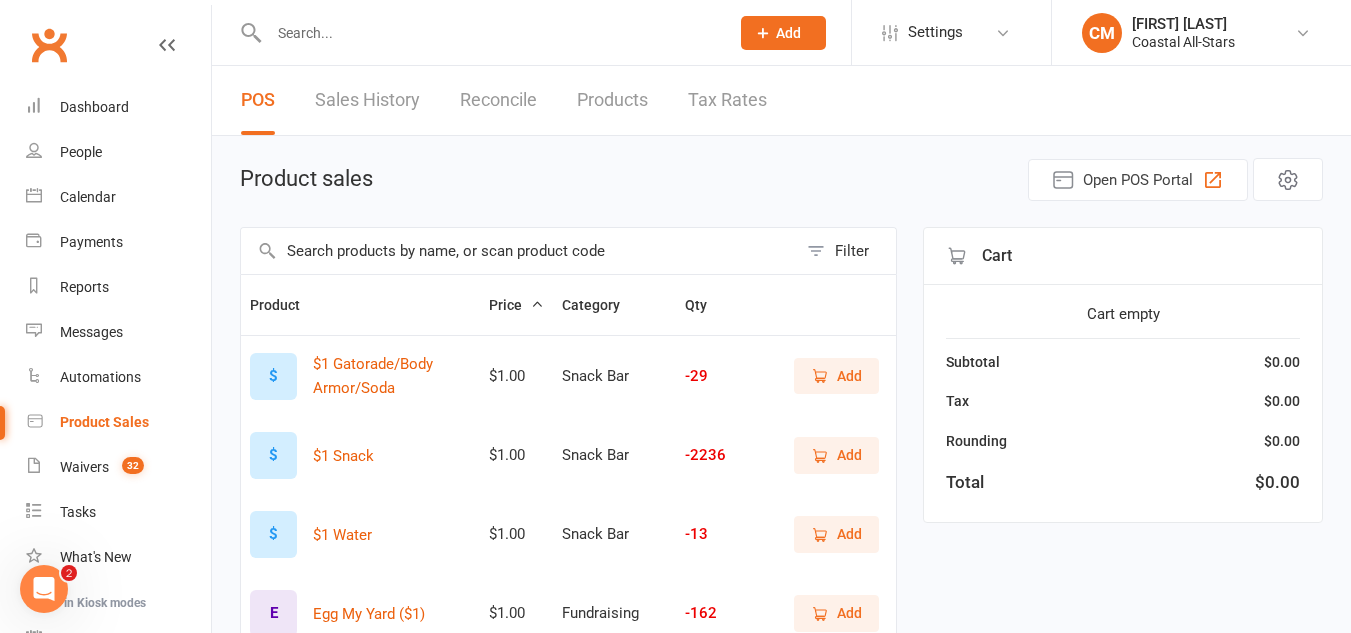 click on "Add" at bounding box center [836, 455] 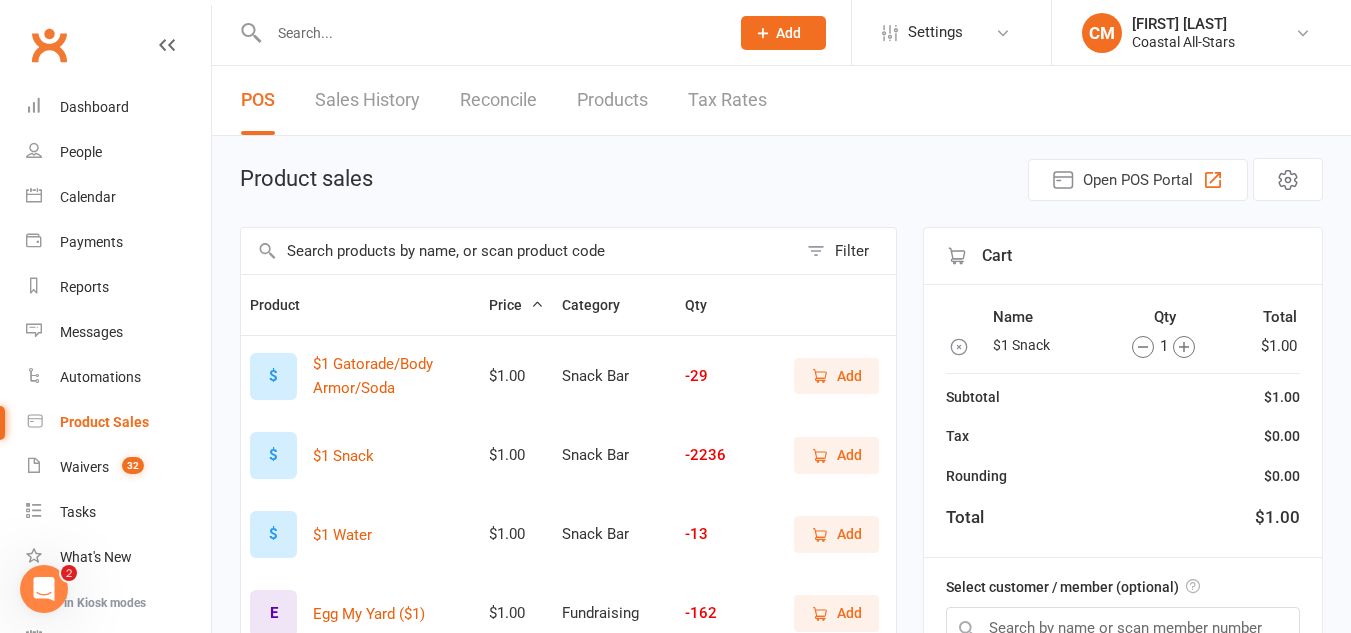 scroll, scrollTop: 280, scrollLeft: 0, axis: vertical 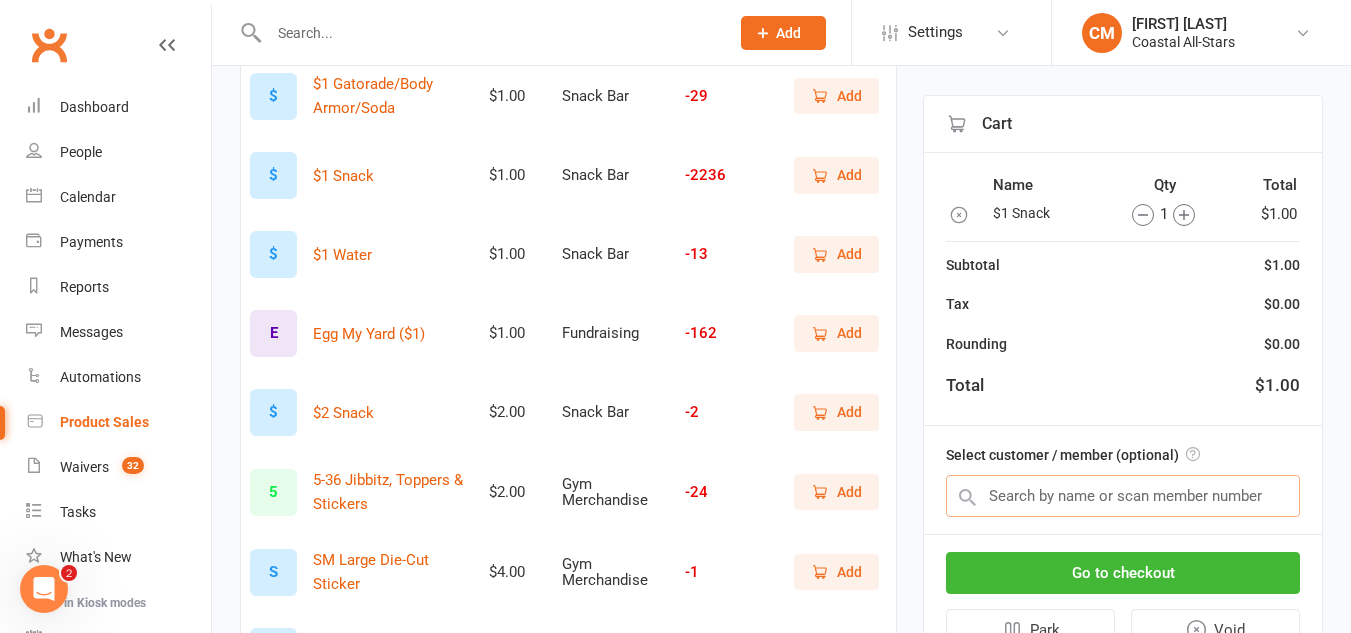 click at bounding box center [1123, 496] 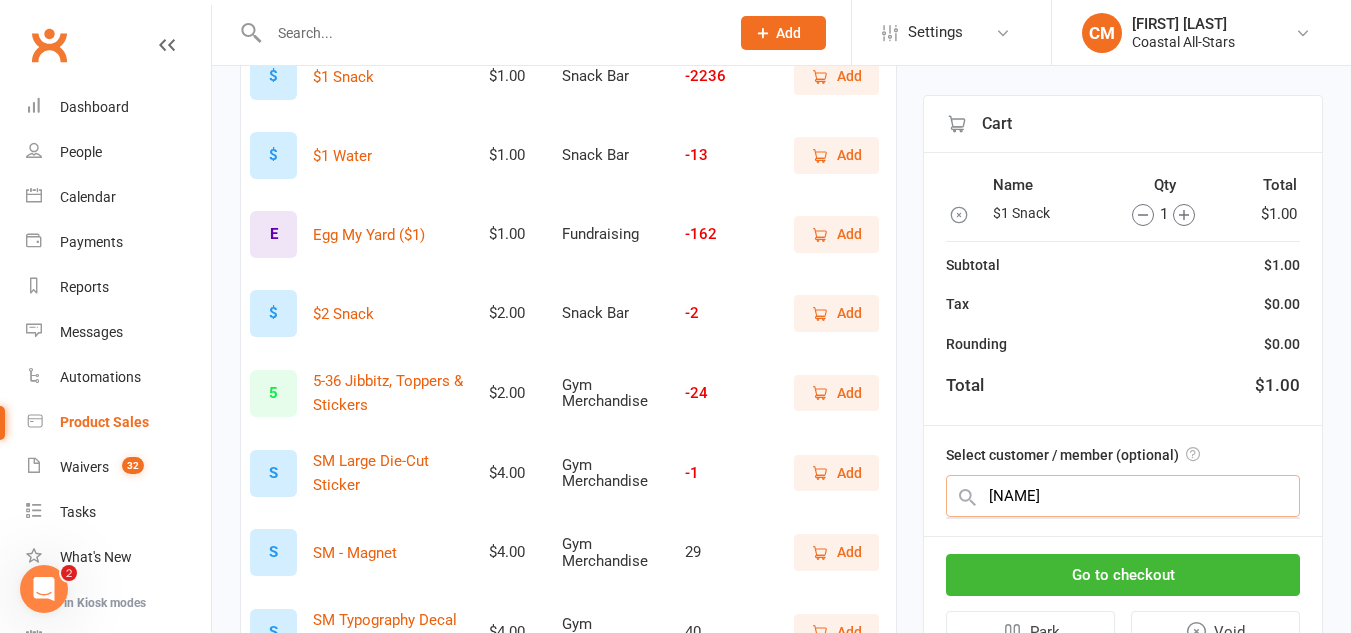 scroll, scrollTop: 380, scrollLeft: 0, axis: vertical 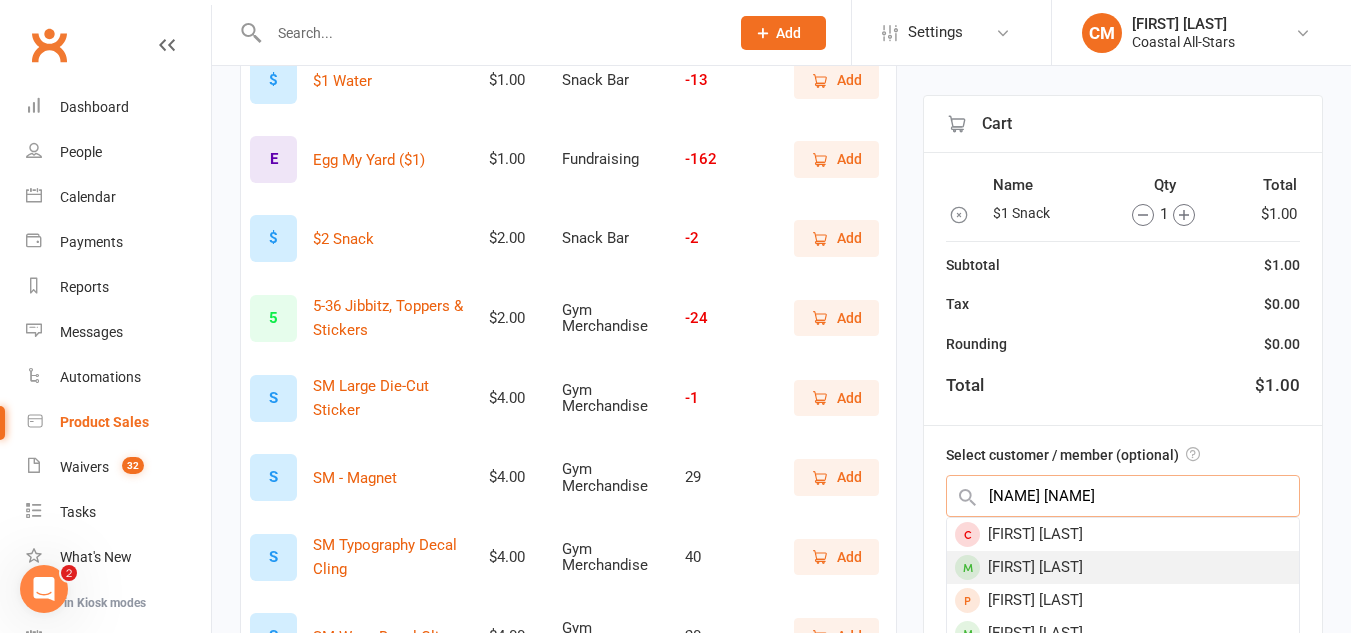 type on "sienna ja" 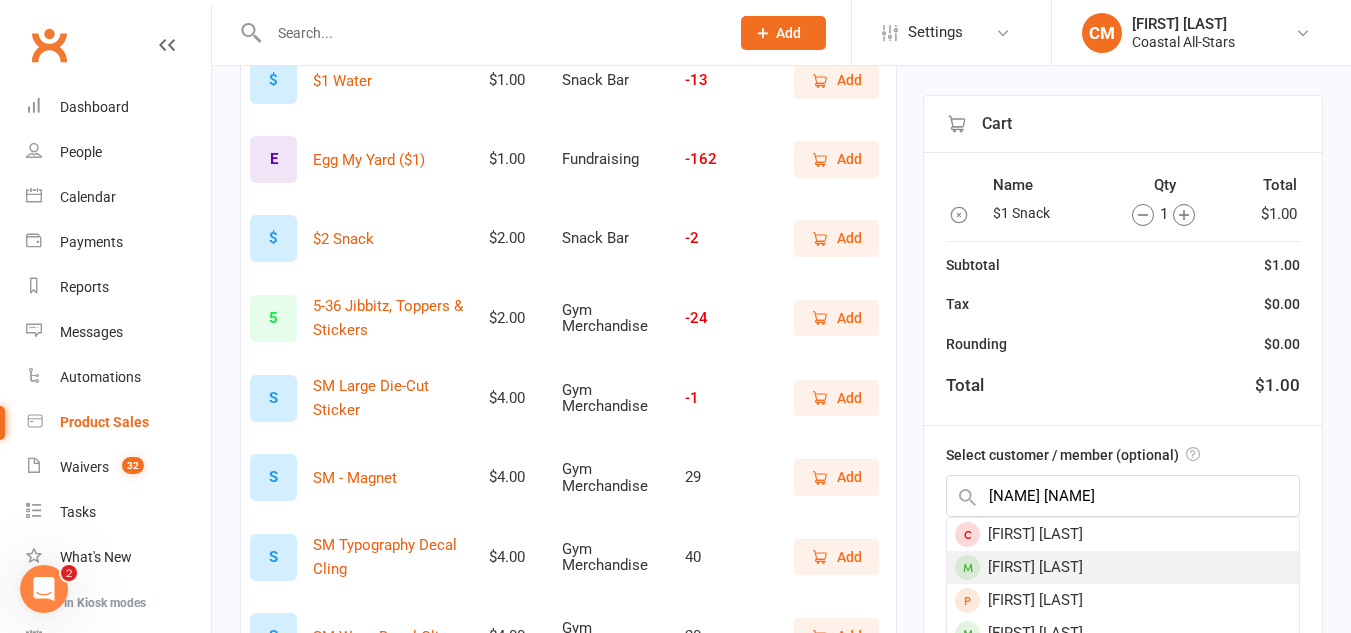 click on "Sienna Jarm" at bounding box center (1123, 567) 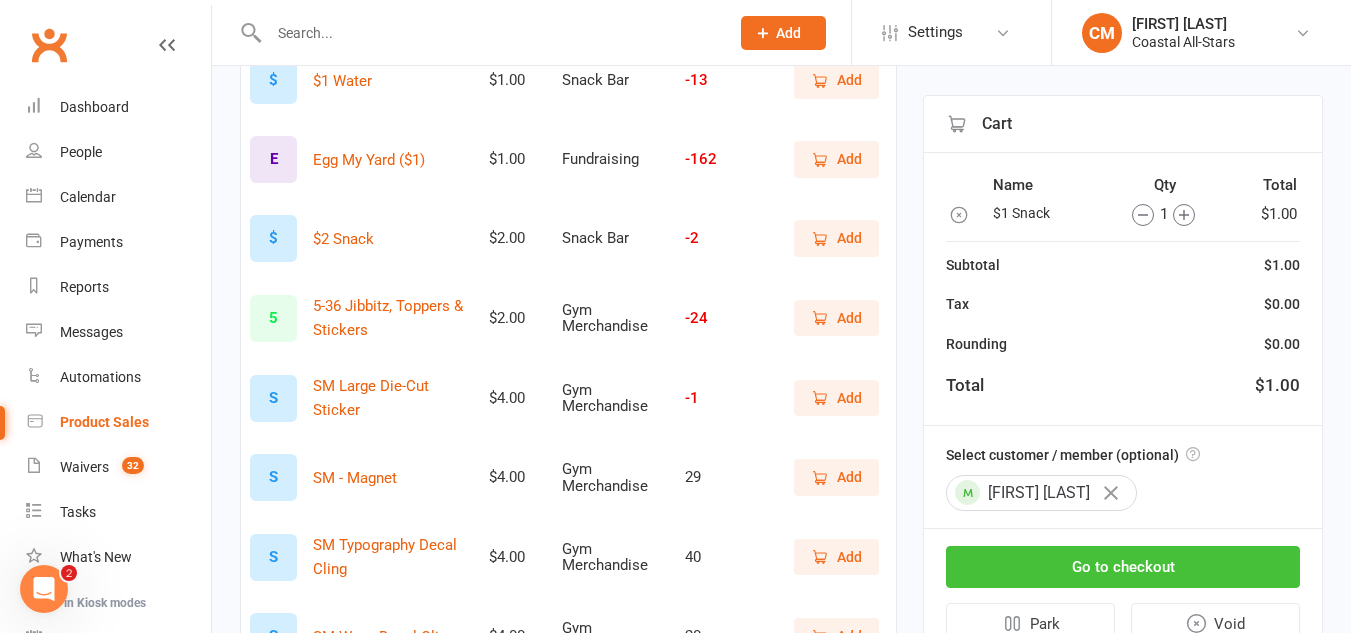 click on "Go to checkout" at bounding box center [1123, 567] 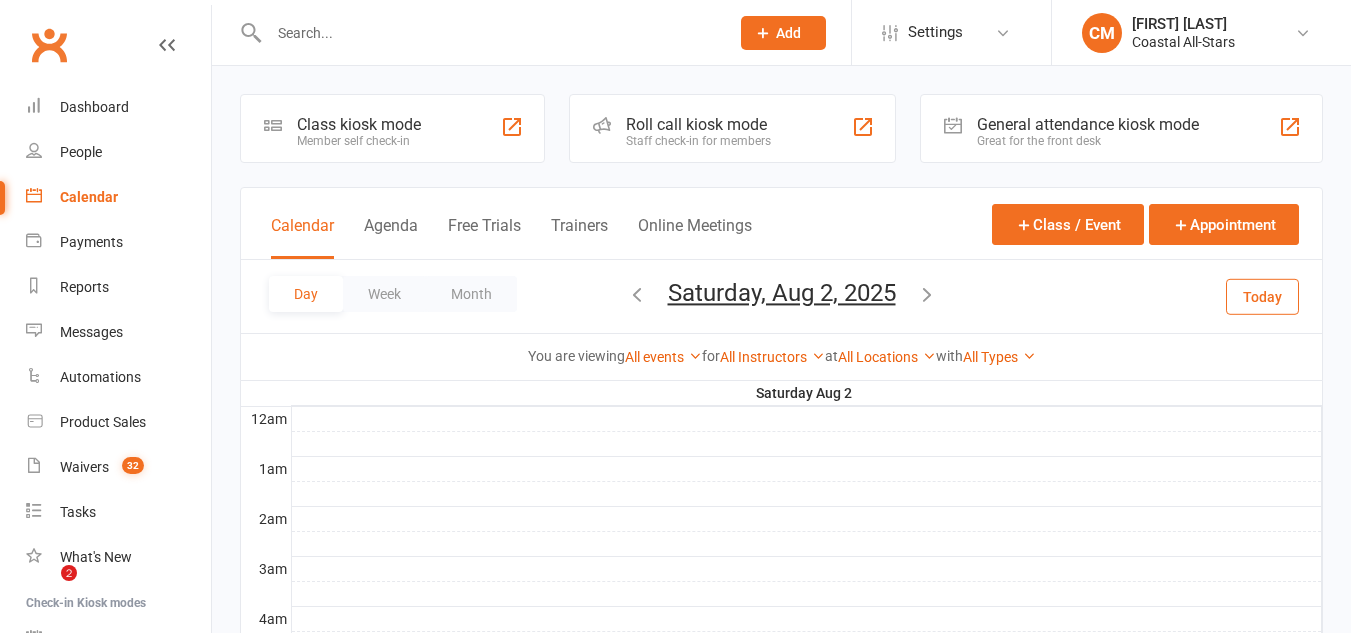 scroll, scrollTop: 562, scrollLeft: 0, axis: vertical 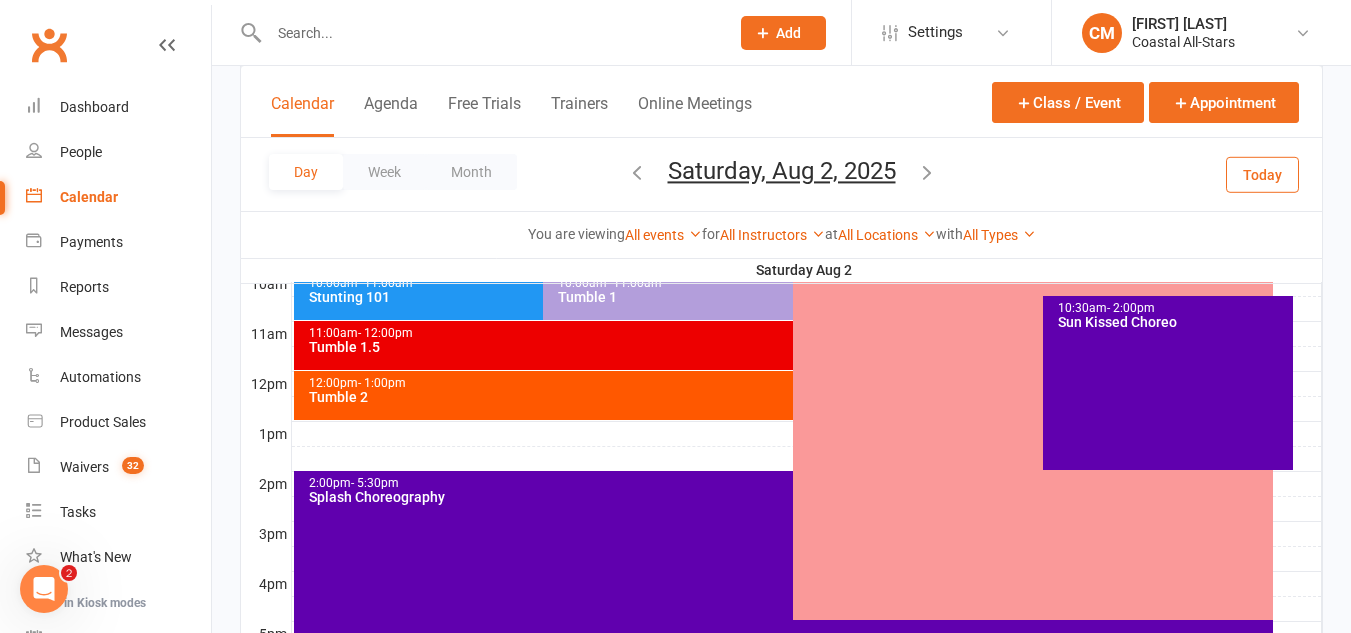 click at bounding box center [927, 172] 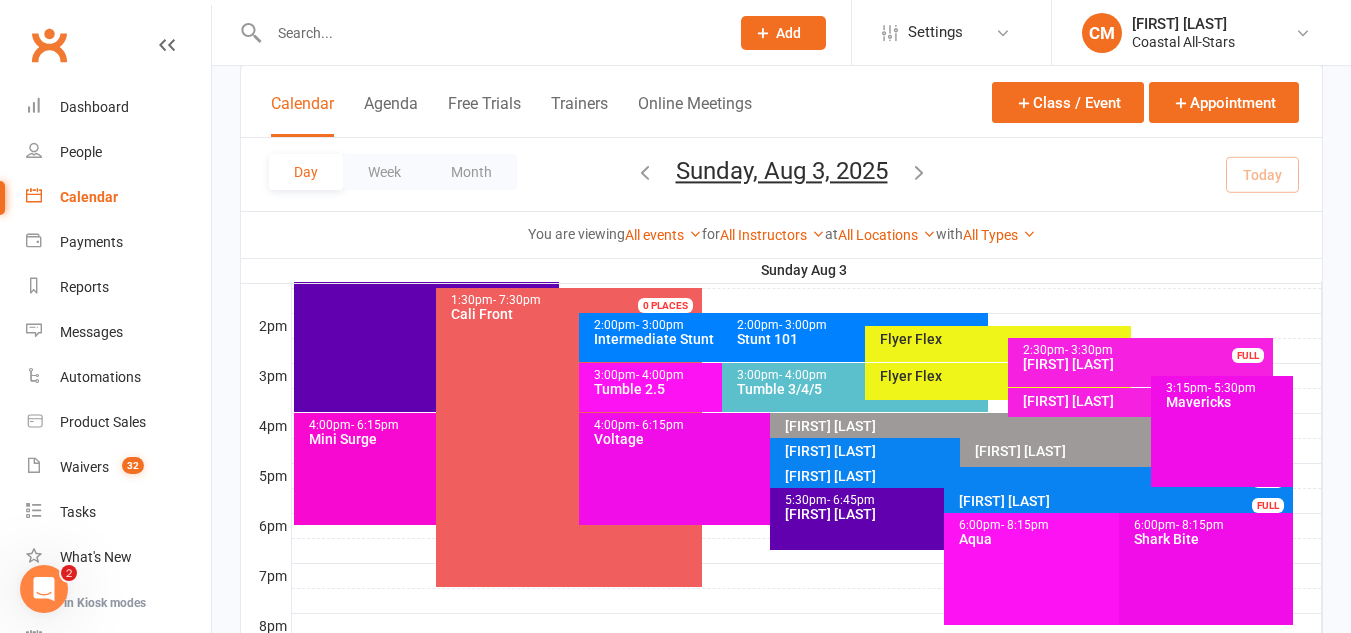 scroll, scrollTop: 792, scrollLeft: 0, axis: vertical 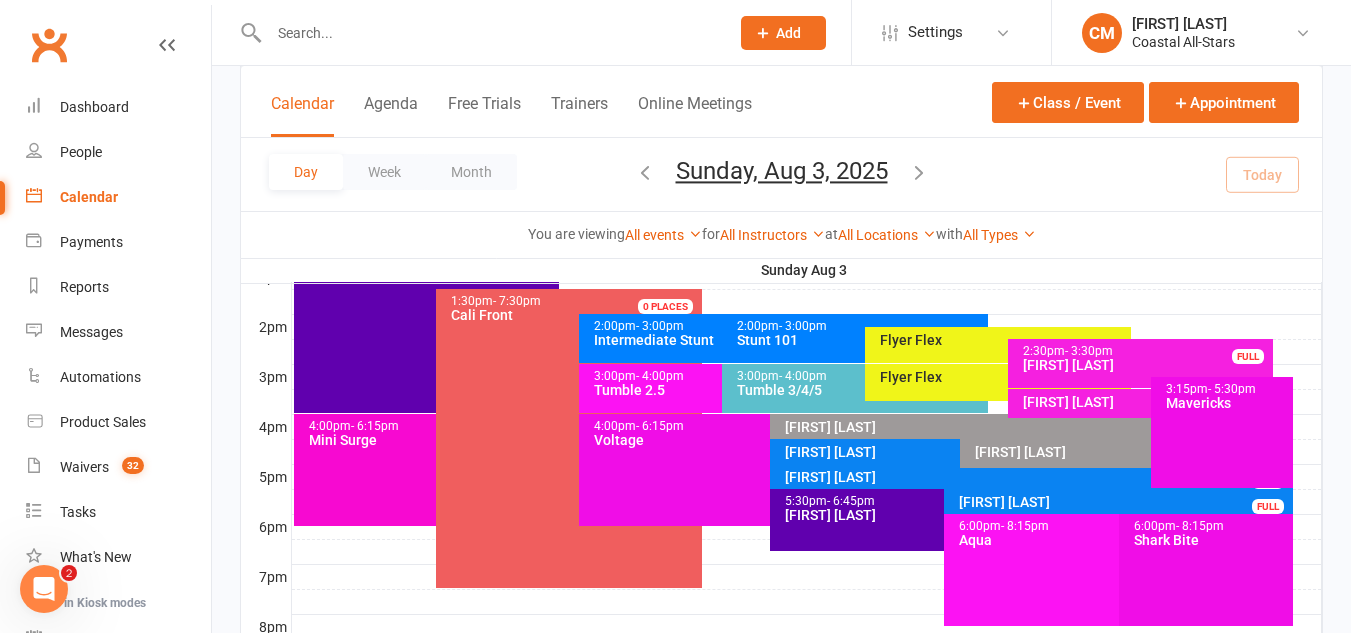 click on "[TIME] - [TIME] Mini Surge" at bounding box center (427, 470) 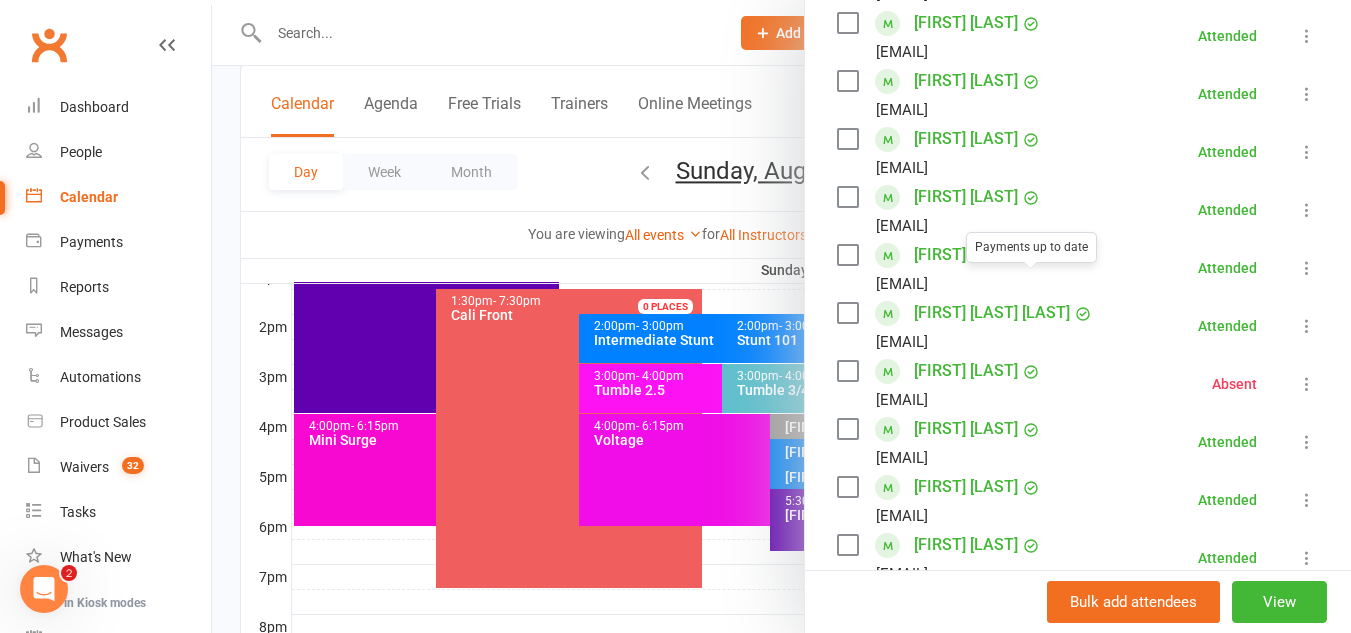 scroll, scrollTop: 483, scrollLeft: 0, axis: vertical 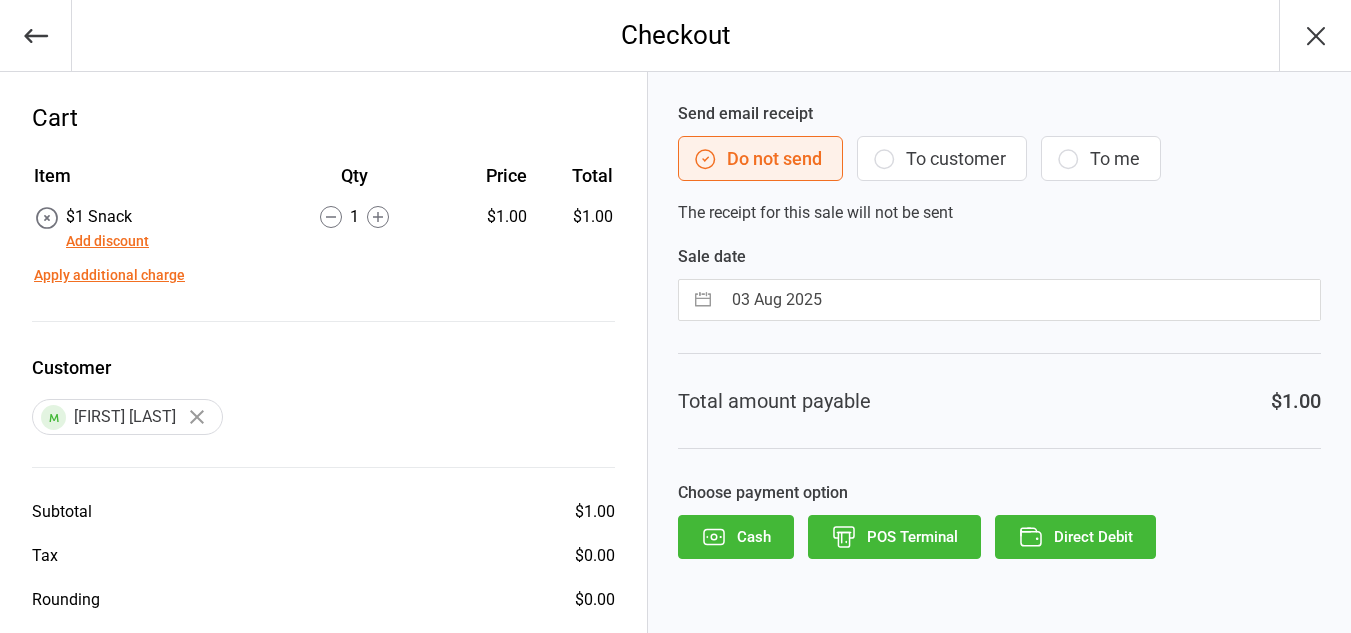 click on "To customer" at bounding box center (942, 158) 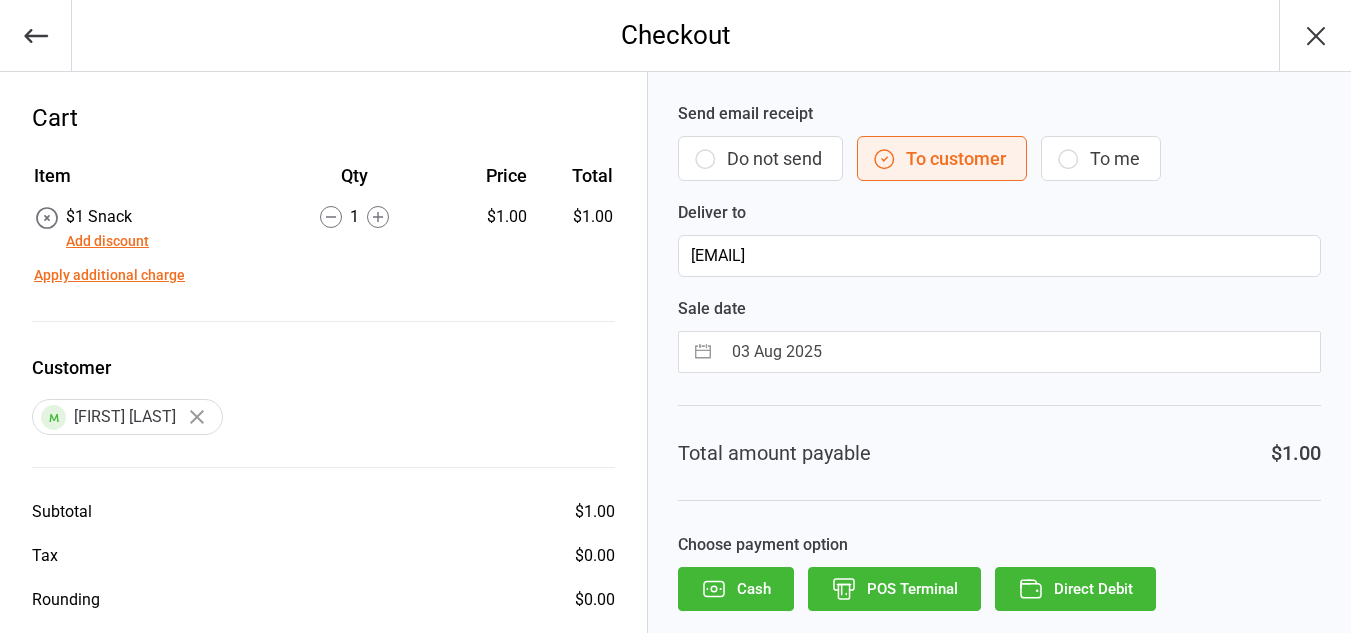 click on "Do not send" at bounding box center [760, 158] 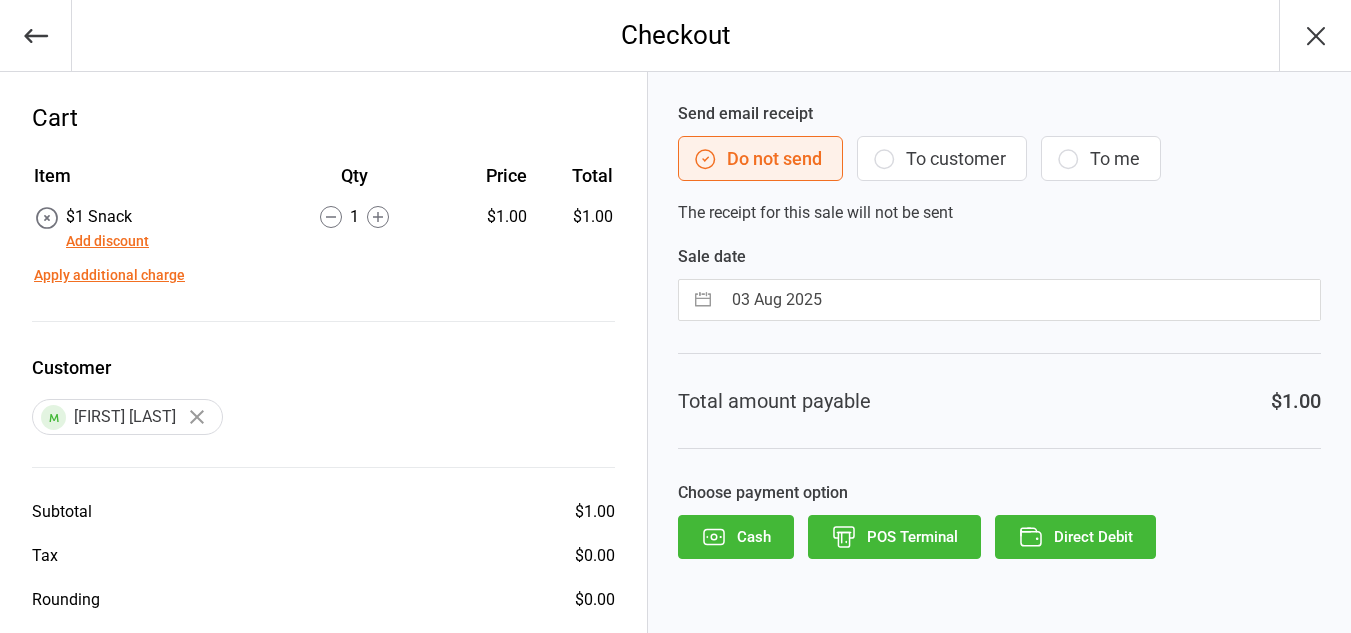 click on "Cash" at bounding box center [736, 537] 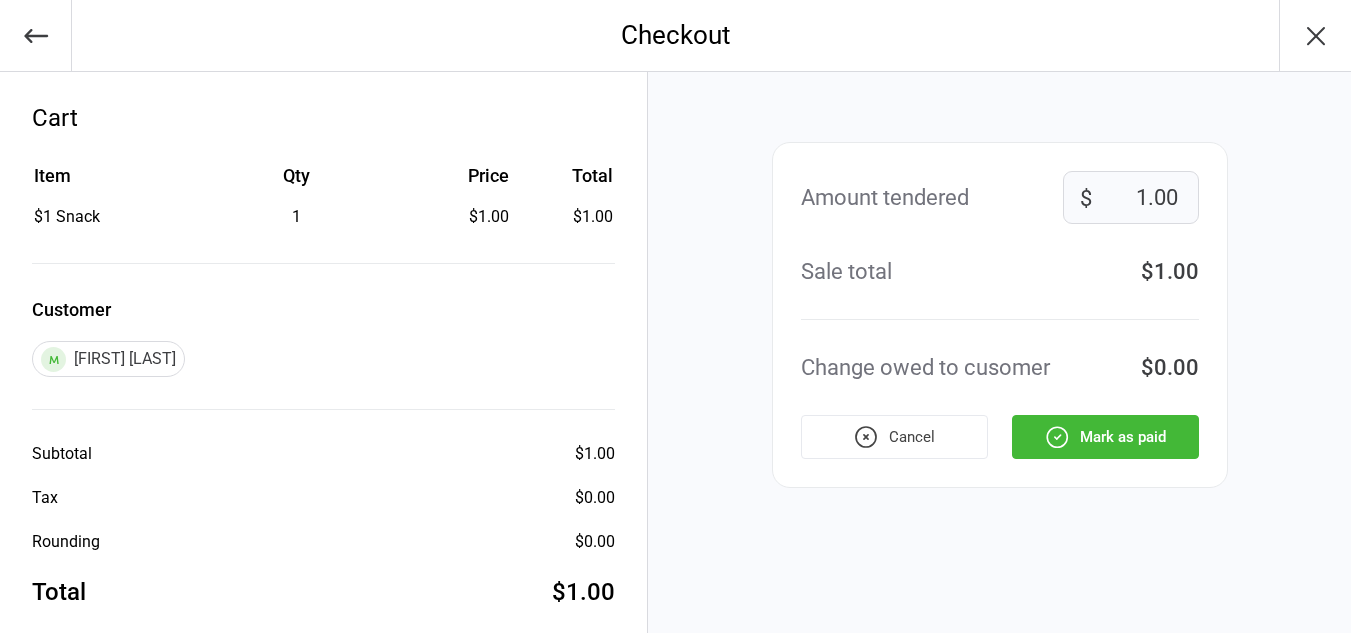 scroll, scrollTop: 25, scrollLeft: 0, axis: vertical 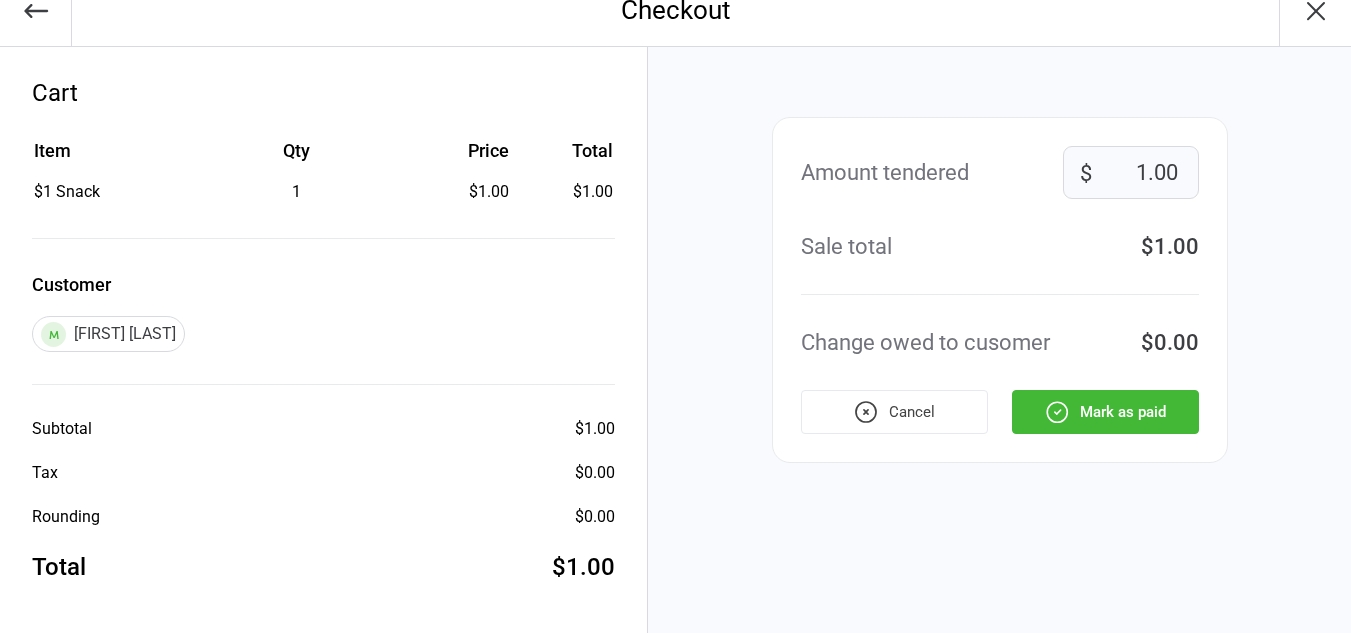 click on "Amount tendered 1.00 $ Sale total $1.00 Change owed to cusomer $0.00 Cancel Mark as paid" at bounding box center (1000, 290) 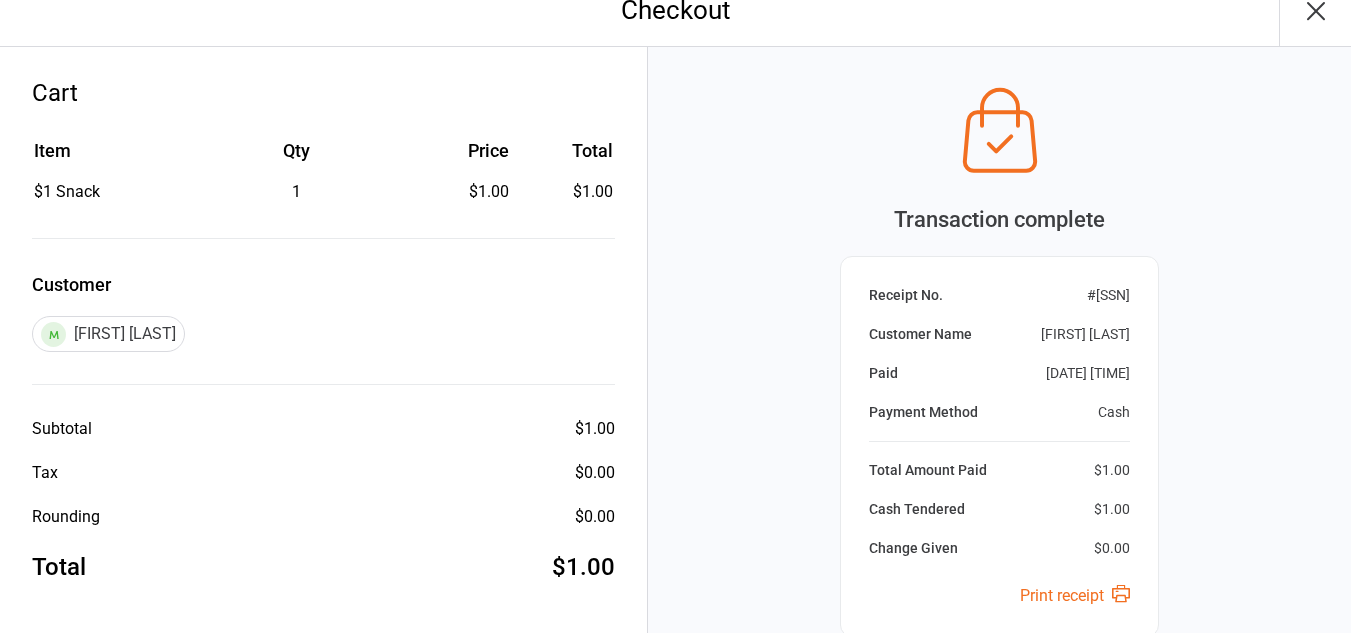 scroll, scrollTop: 223, scrollLeft: 0, axis: vertical 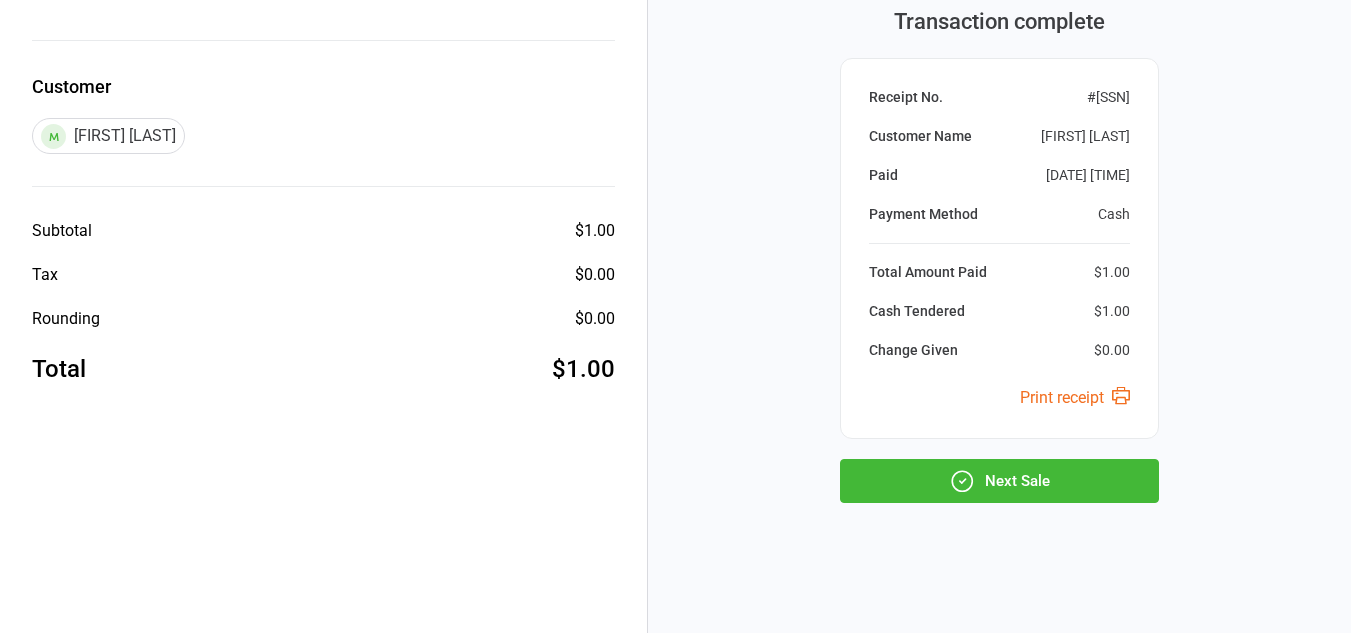 click 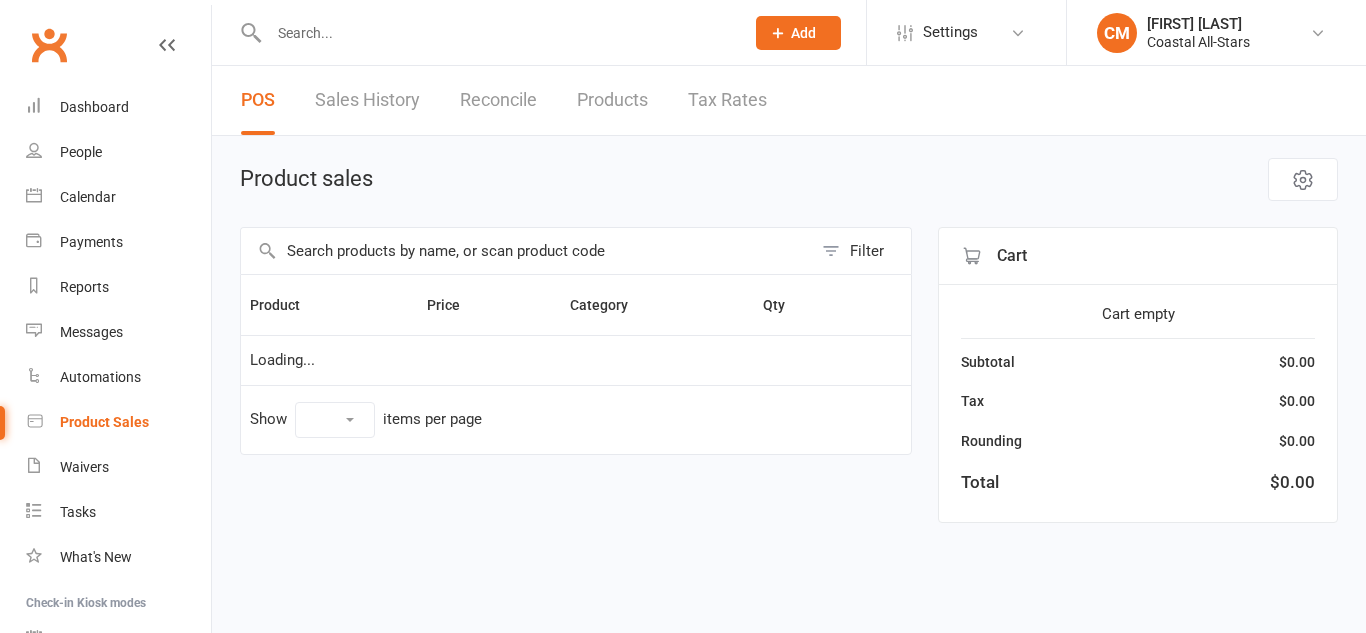 select on "50" 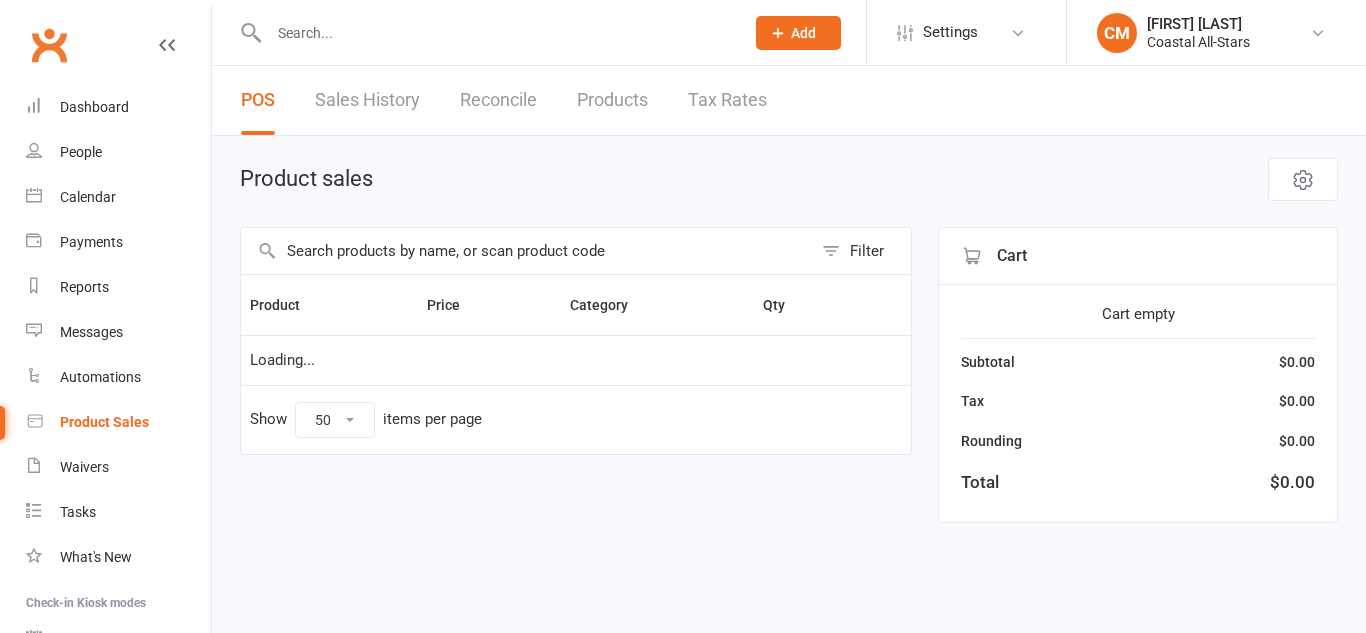scroll, scrollTop: 0, scrollLeft: 0, axis: both 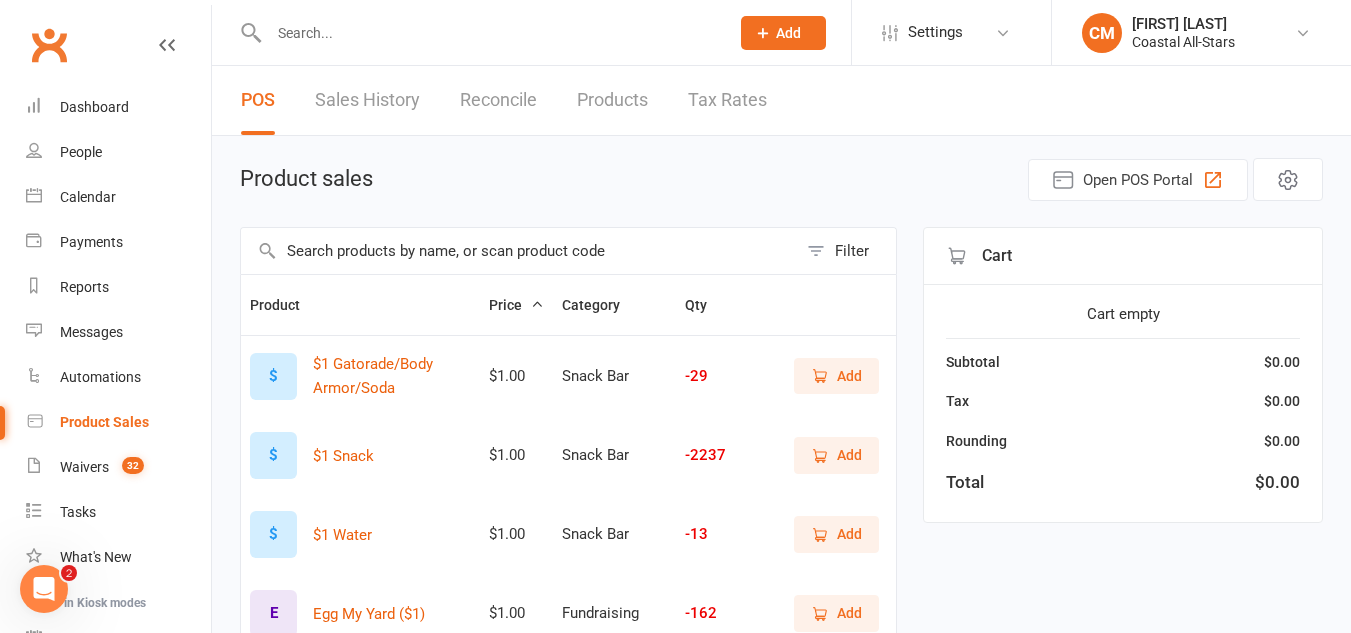 click at bounding box center (519, 251) 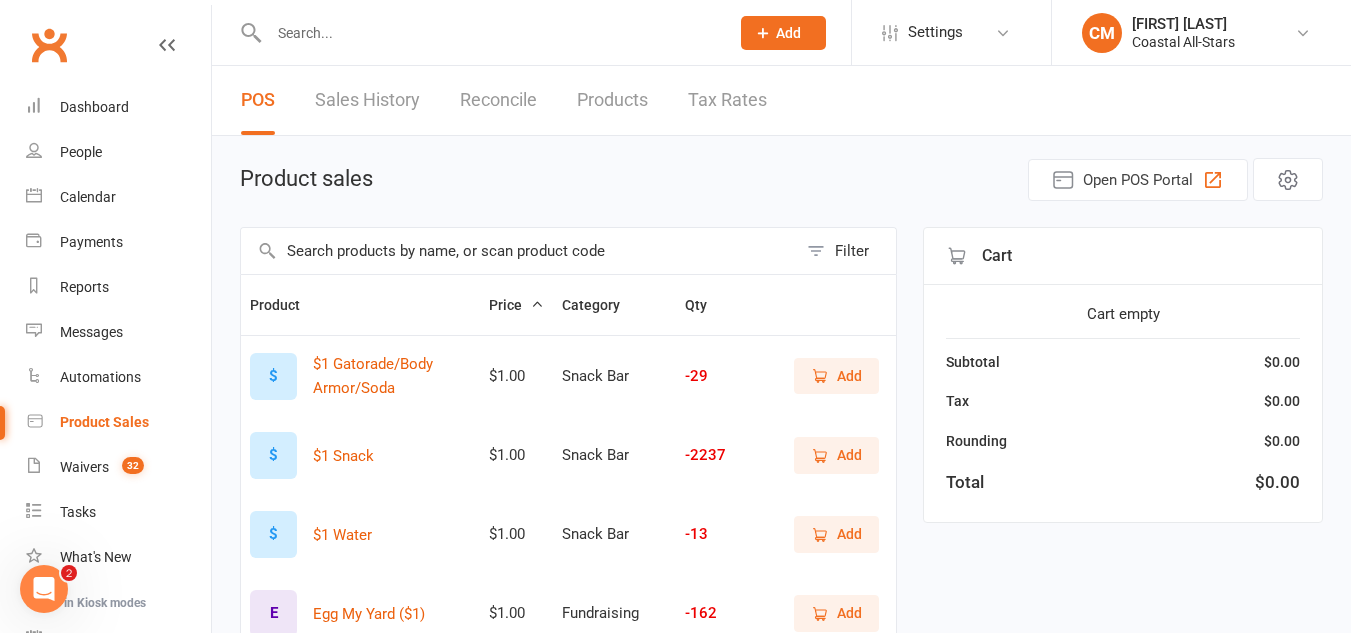 click at bounding box center (519, 251) 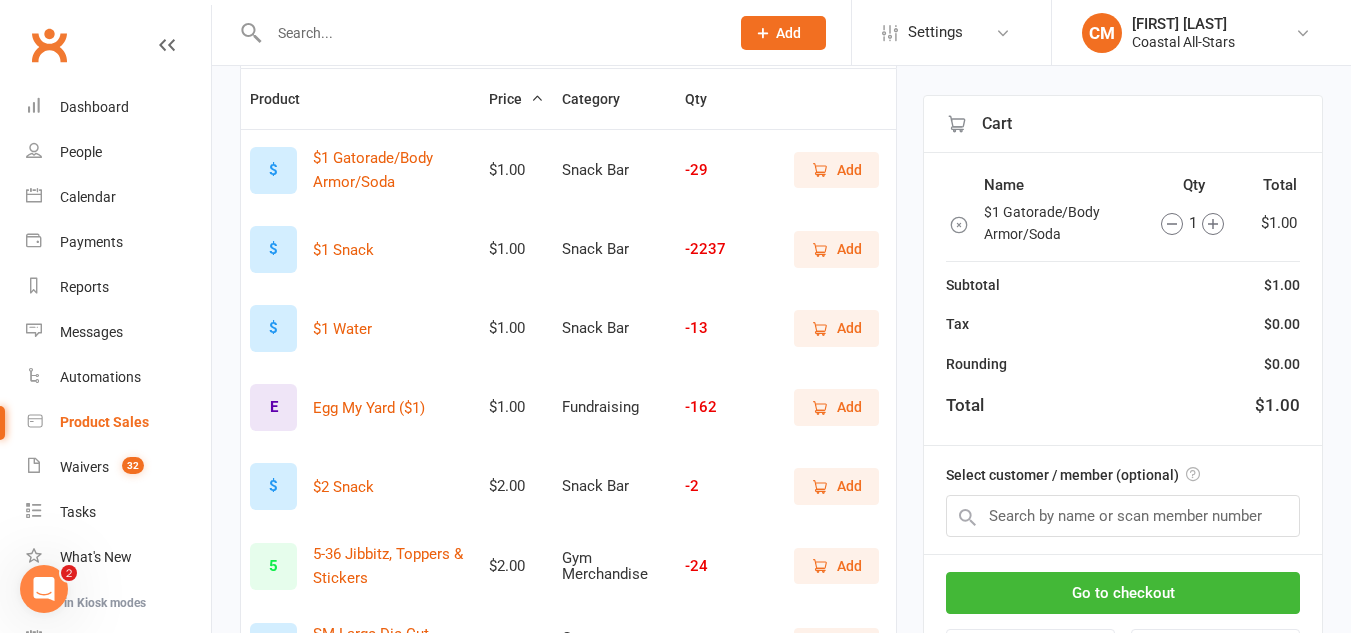 scroll, scrollTop: 207, scrollLeft: 0, axis: vertical 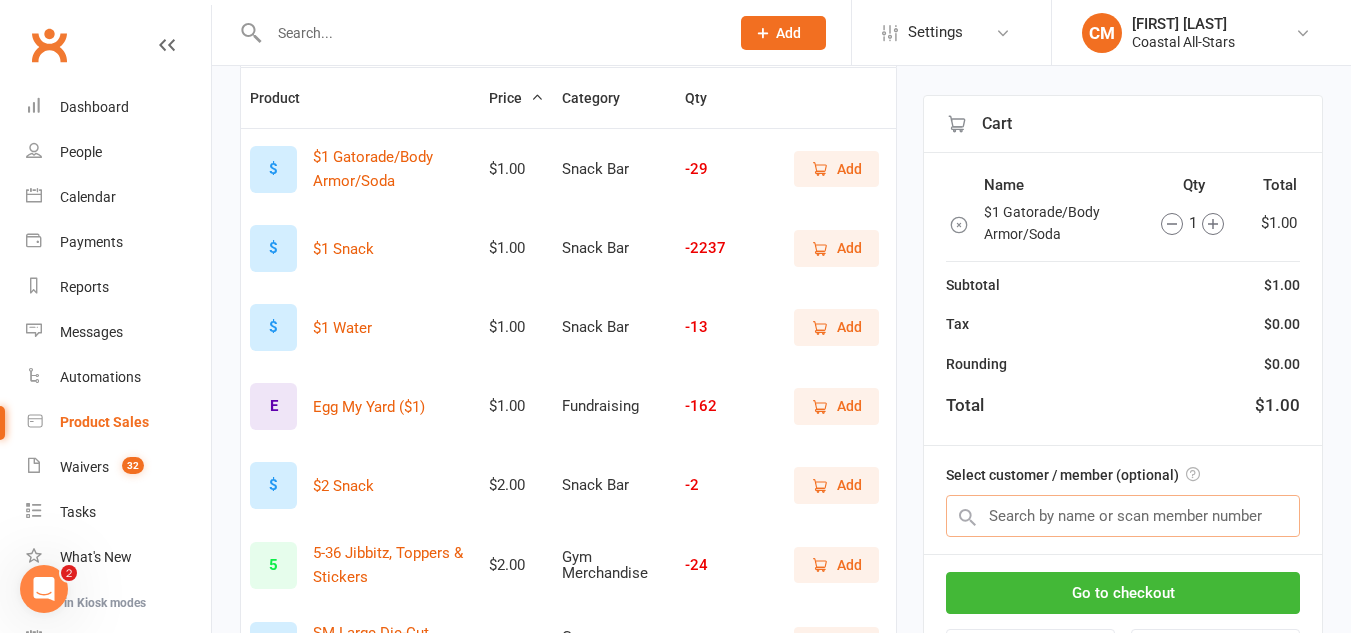 click at bounding box center [1123, 516] 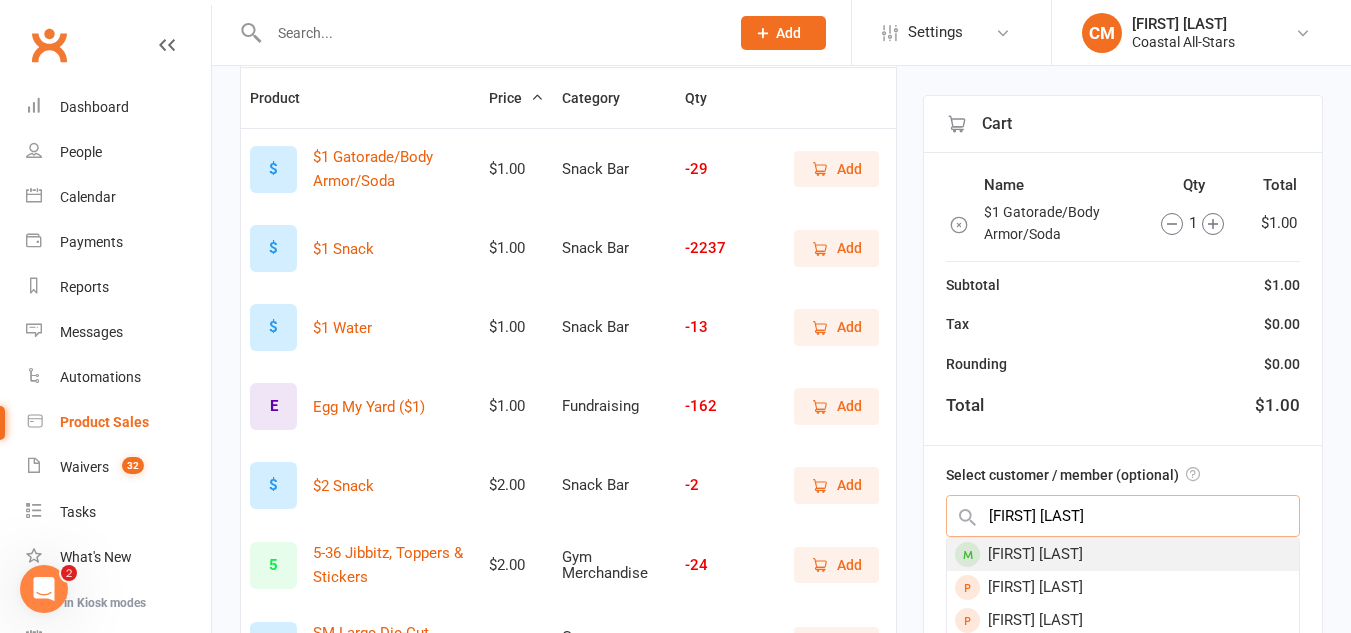 type on "avi gol" 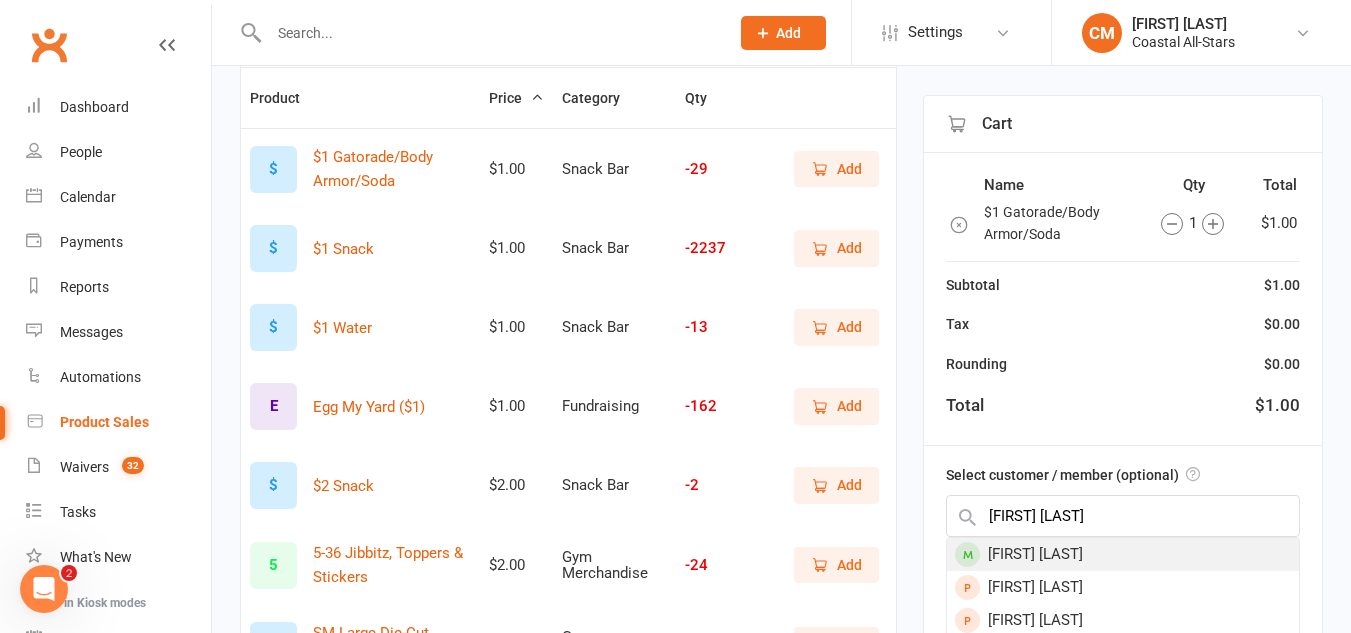 click on "[FIRST] [LAST]" at bounding box center (1123, 554) 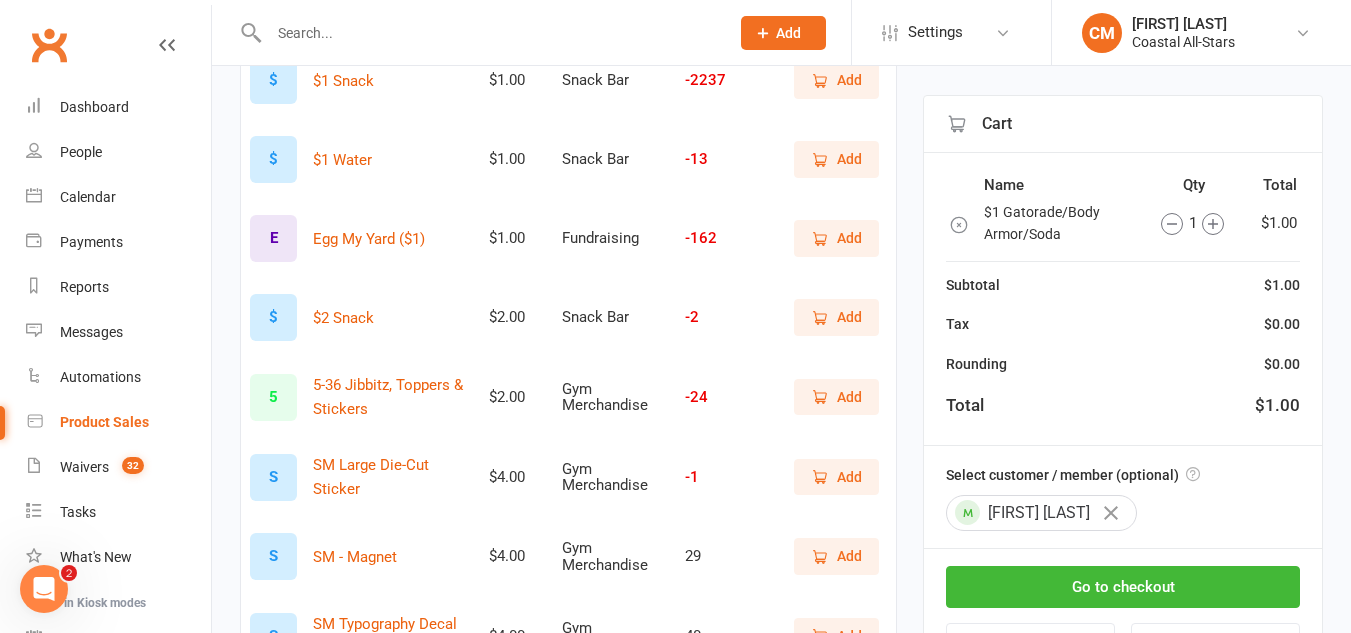 scroll, scrollTop: 469, scrollLeft: 0, axis: vertical 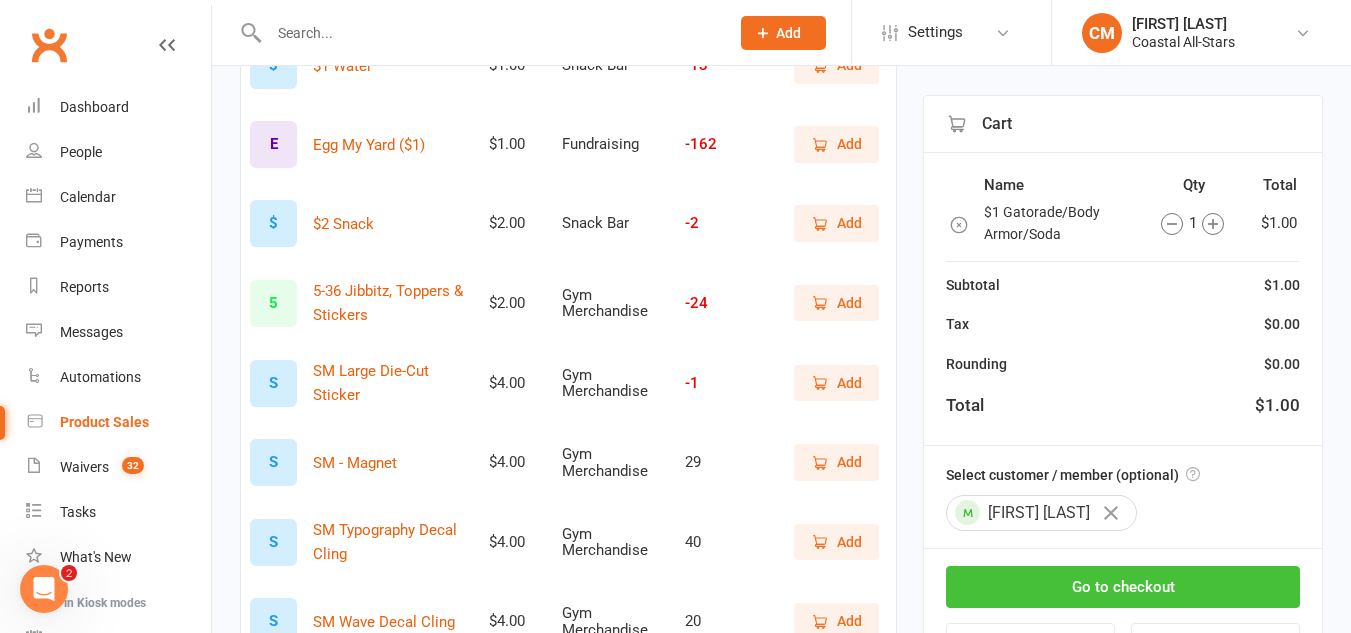 click on "Go to checkout" at bounding box center (1123, 587) 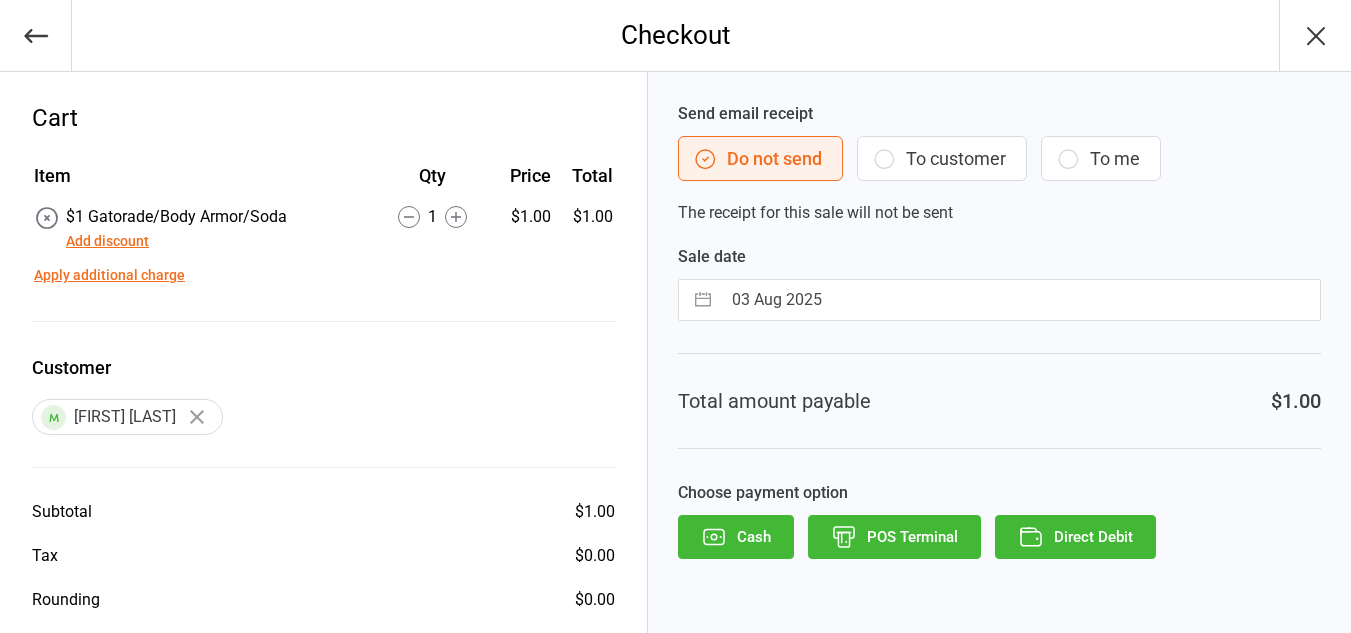 scroll, scrollTop: 0, scrollLeft: 0, axis: both 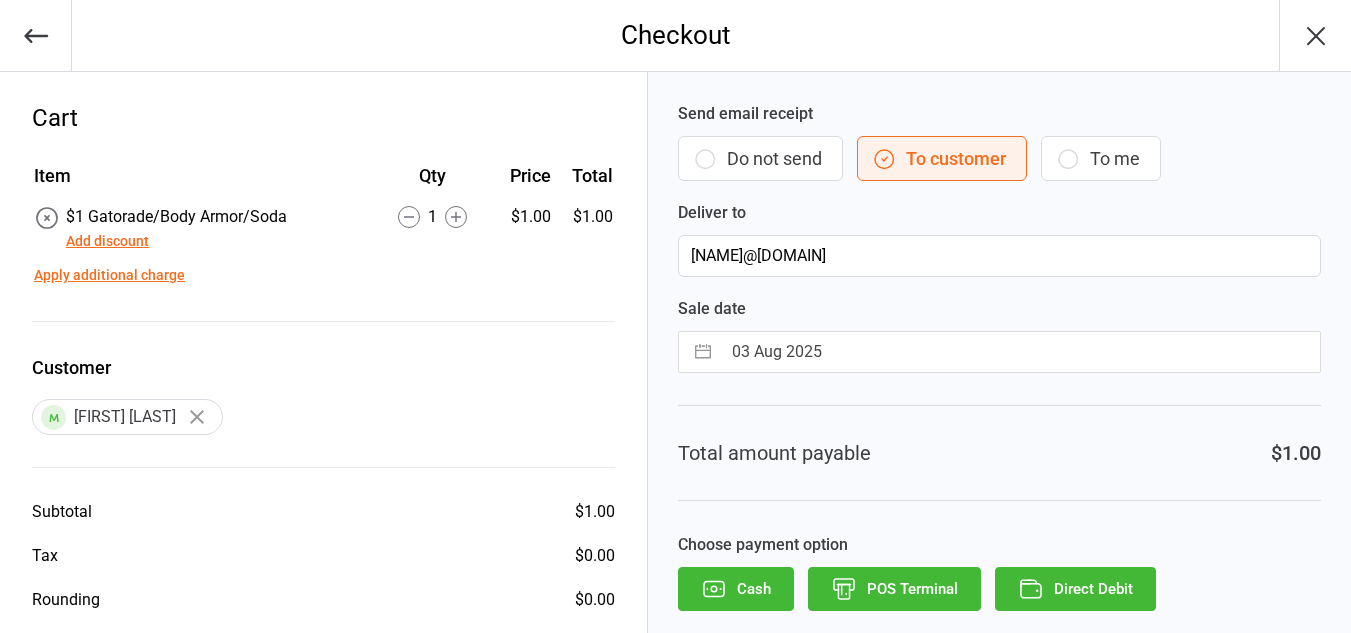 click 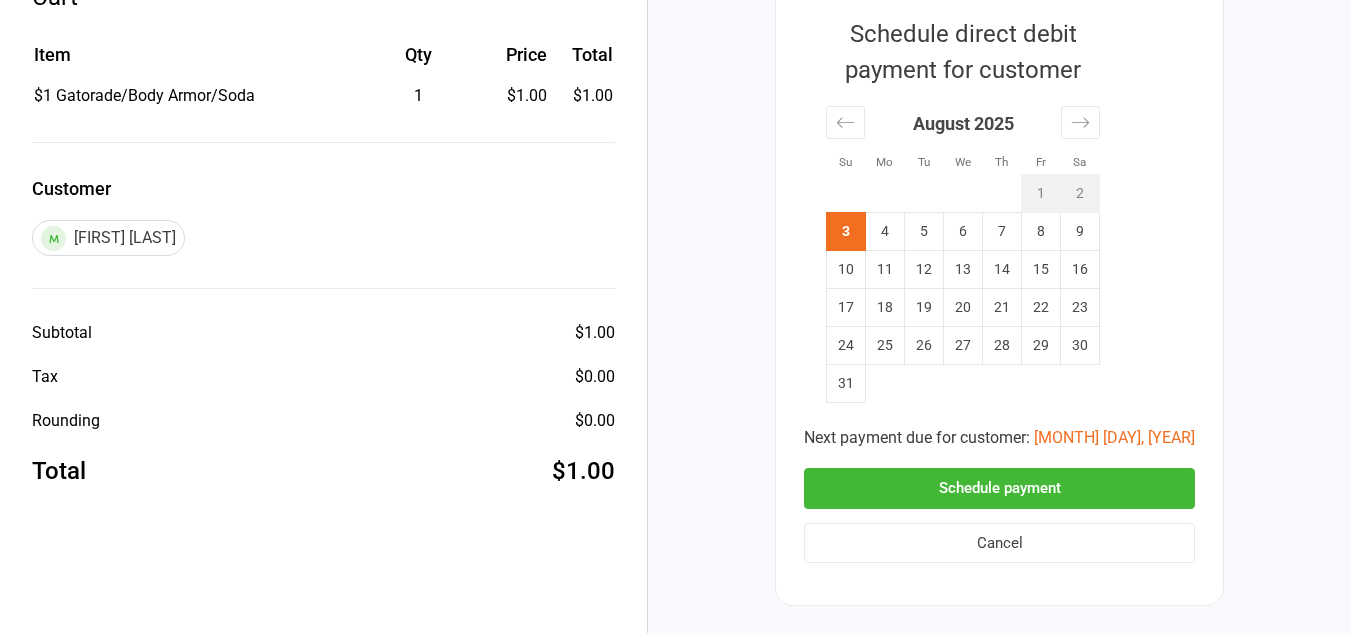 scroll, scrollTop: 122, scrollLeft: 0, axis: vertical 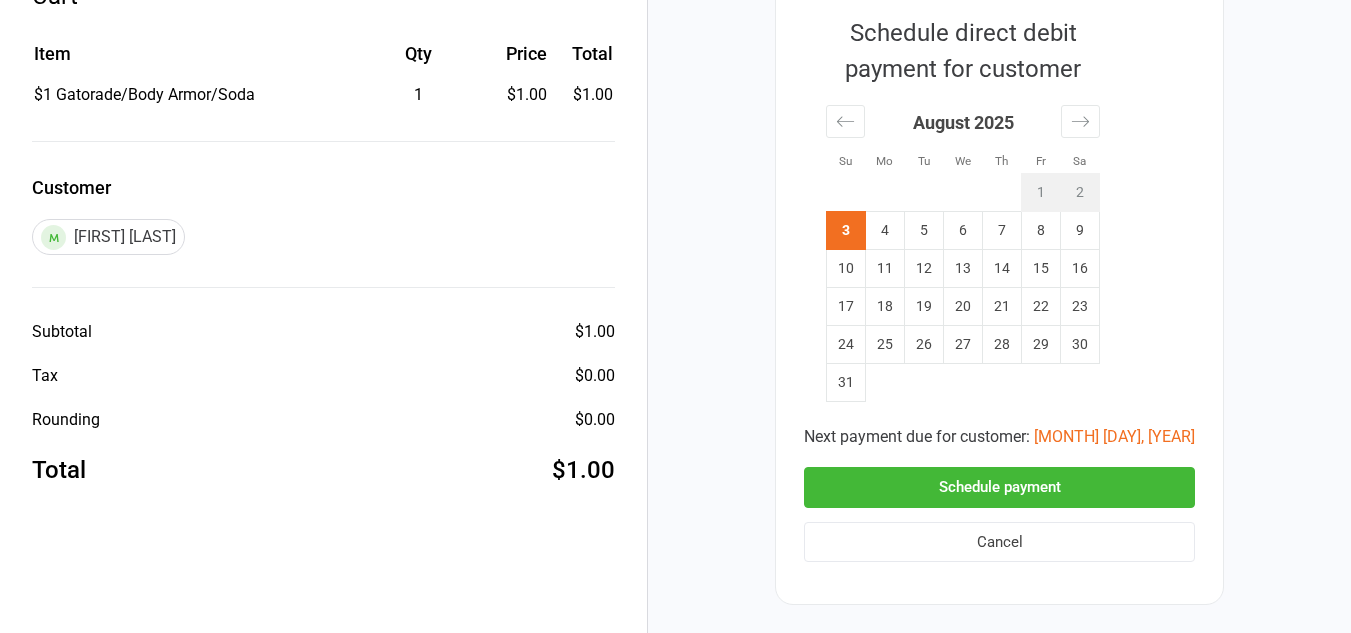 click on "Schedule payment" at bounding box center (999, 487) 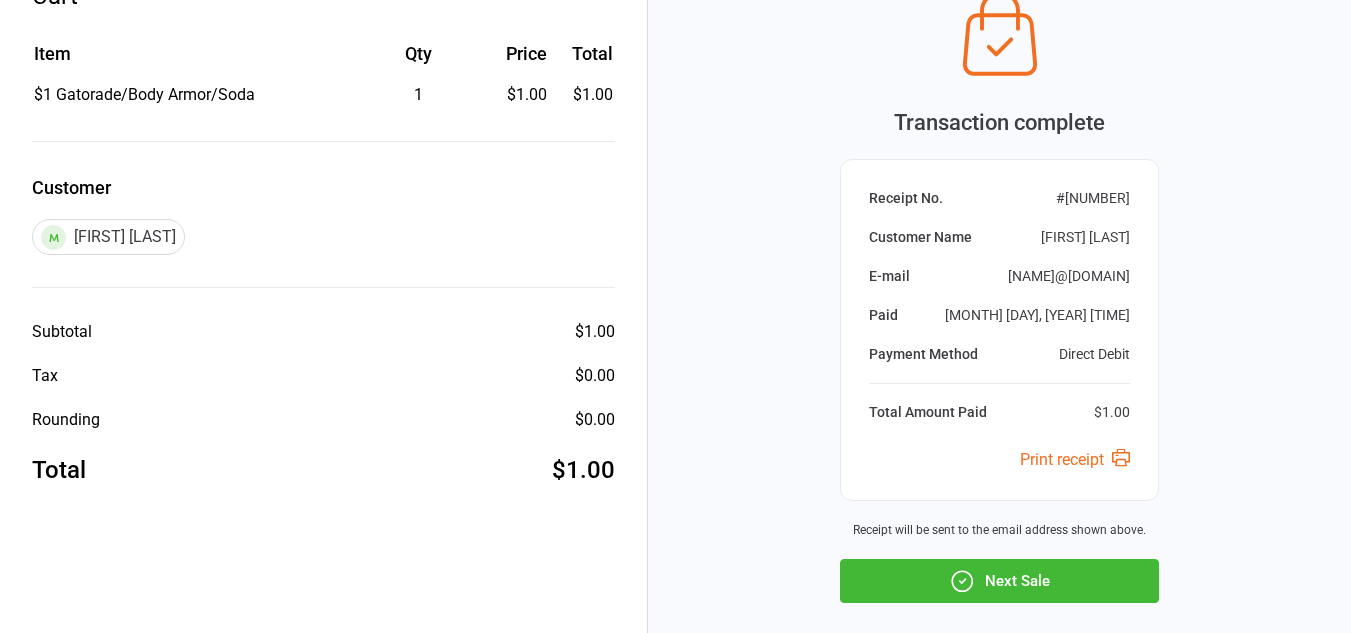 click on "Next Sale" at bounding box center [999, 581] 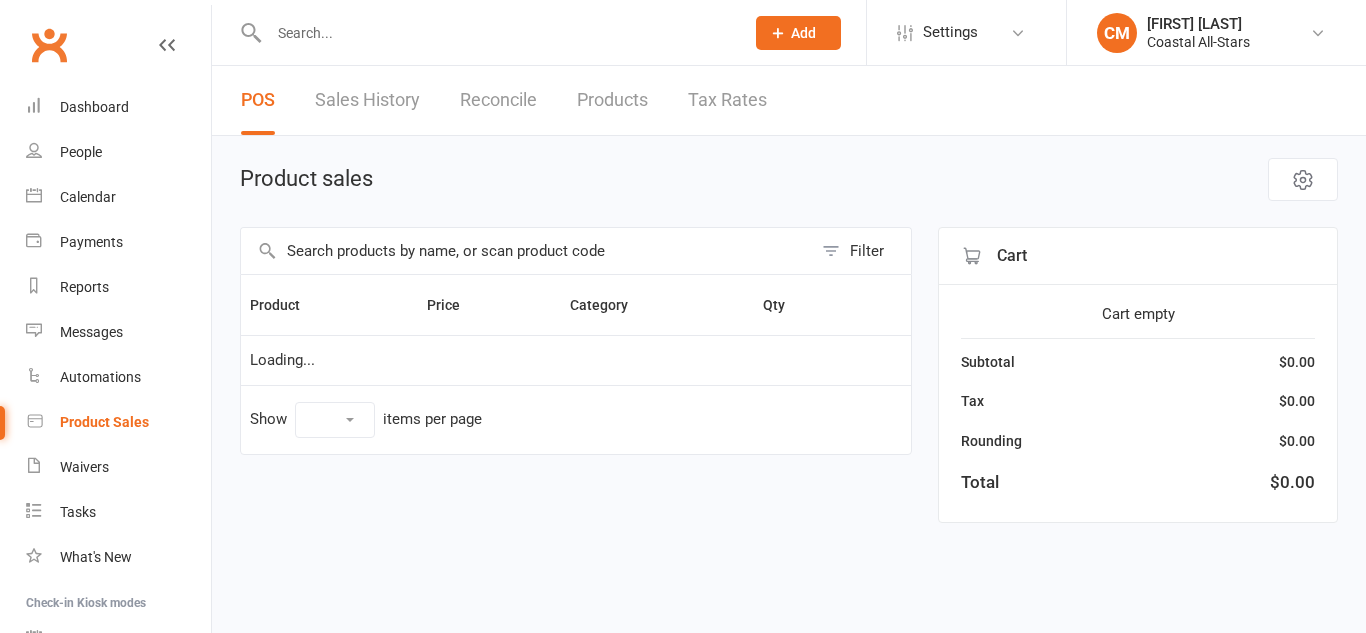 select on "50" 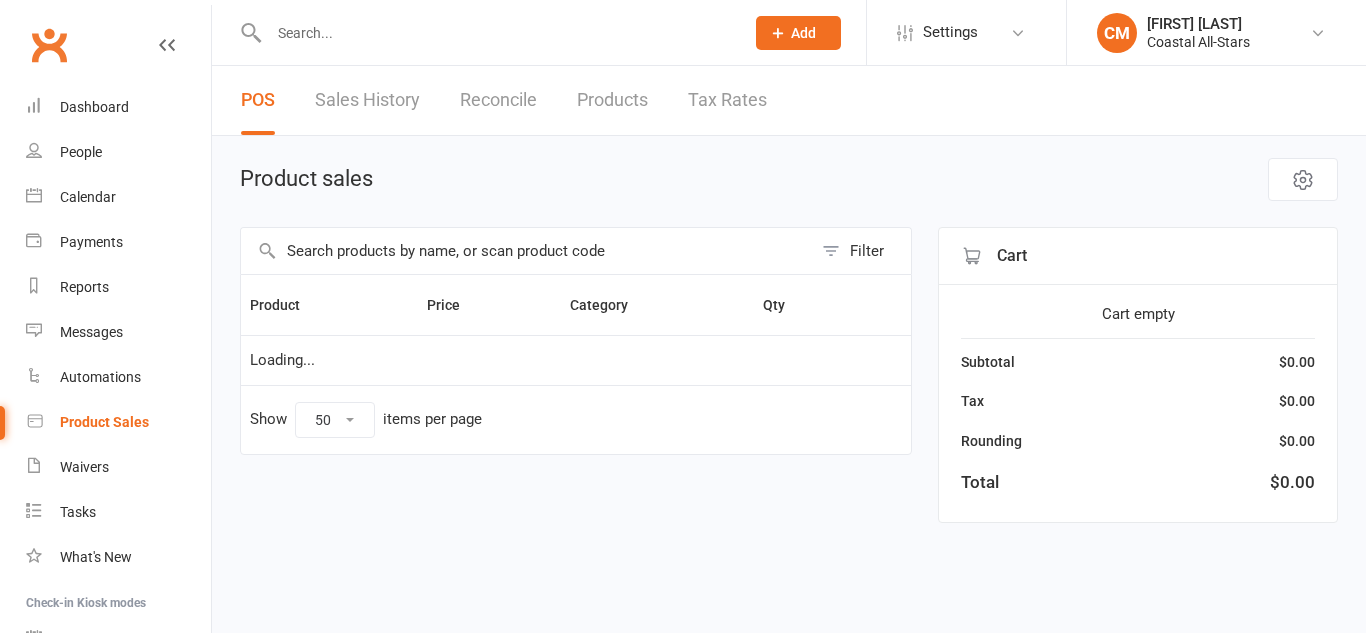 scroll, scrollTop: 0, scrollLeft: 0, axis: both 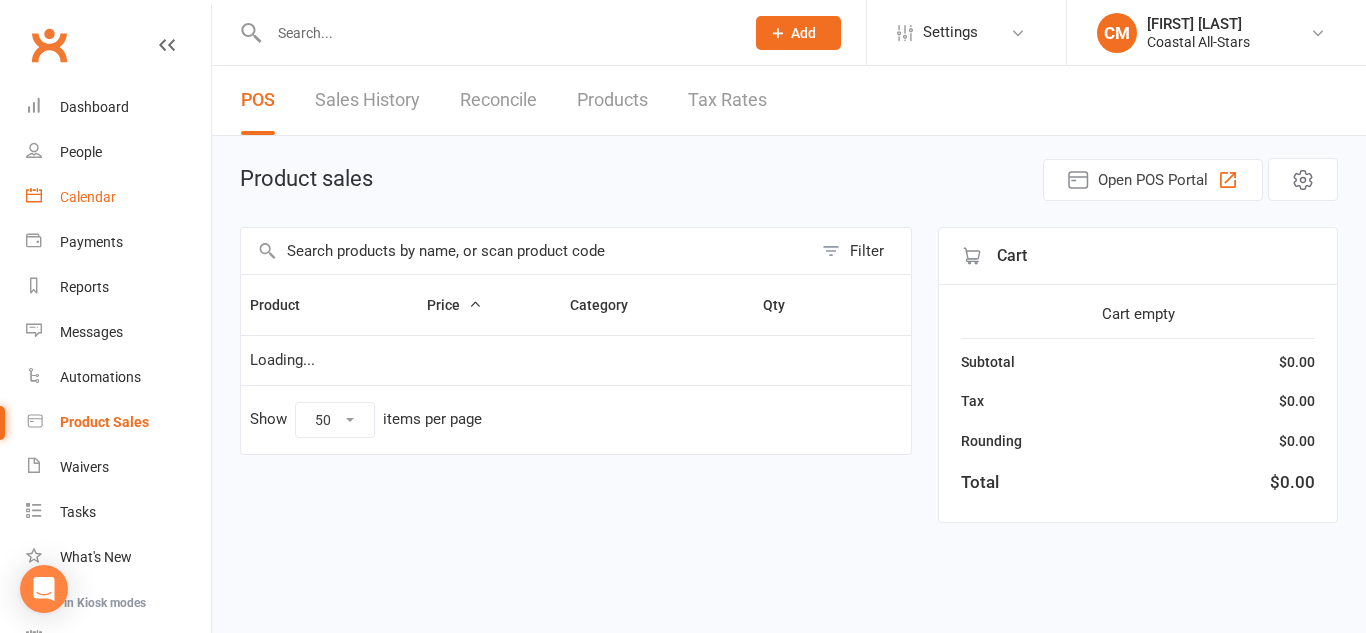click on "Calendar" at bounding box center [88, 197] 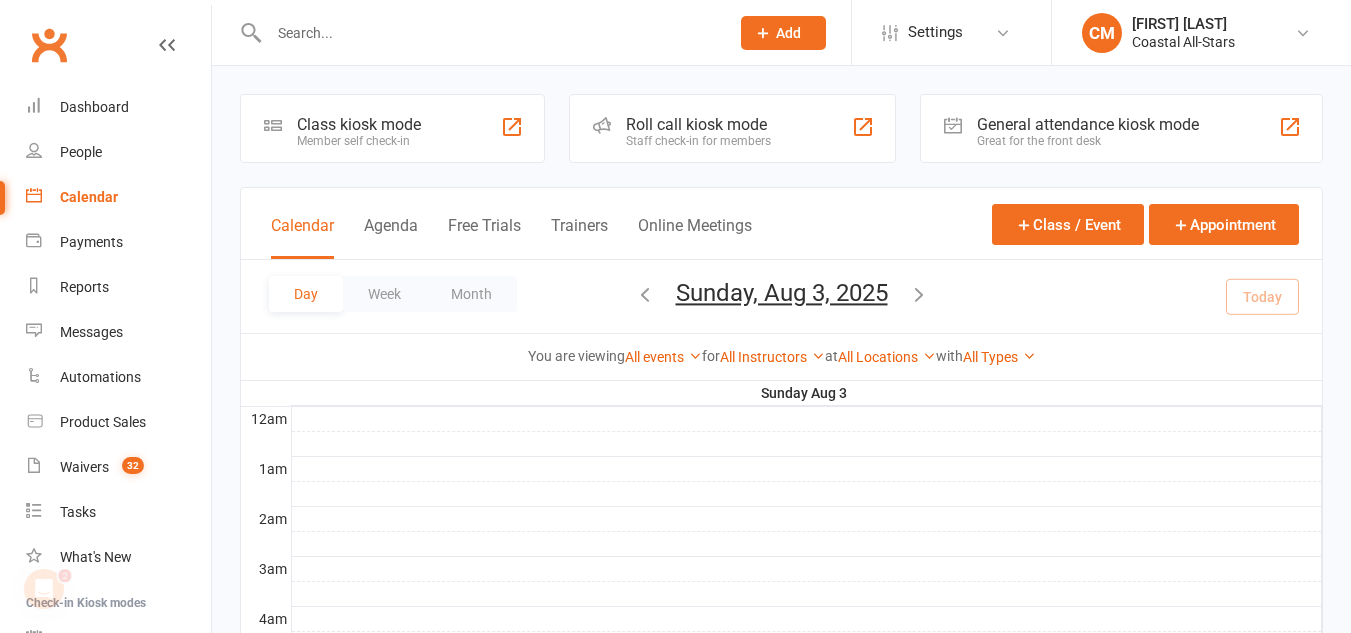 scroll, scrollTop: 0, scrollLeft: 0, axis: both 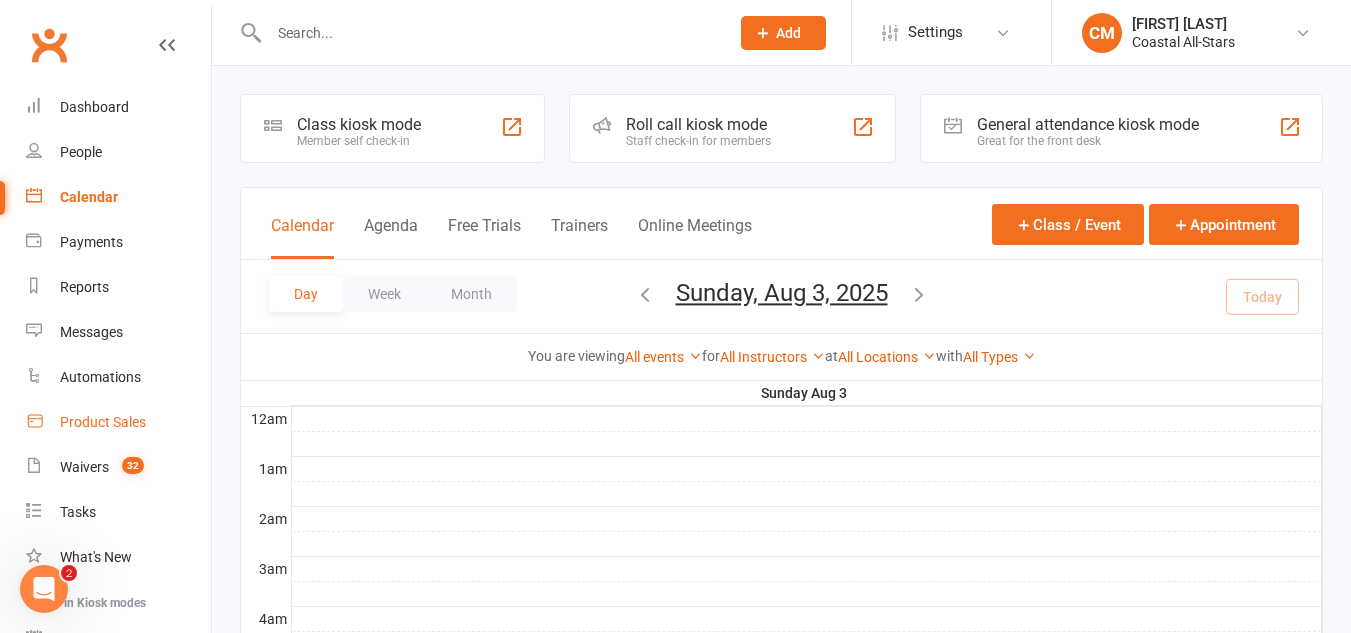 click on "Product Sales" at bounding box center [103, 422] 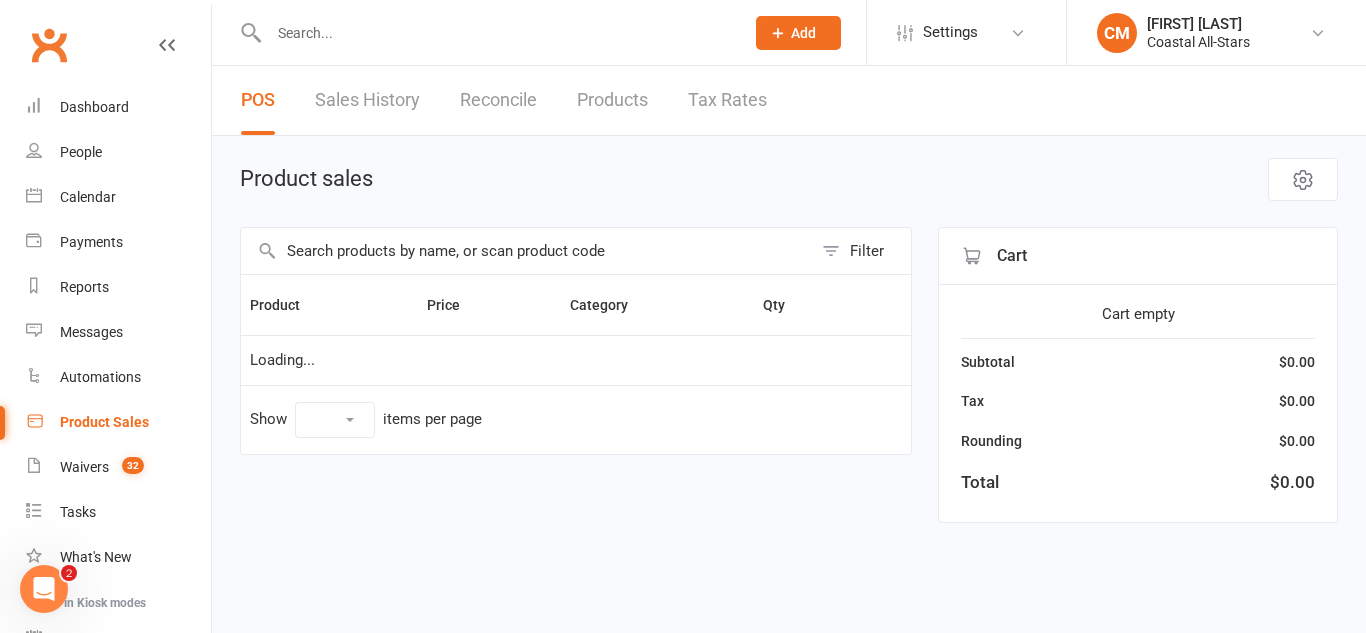 select on "50" 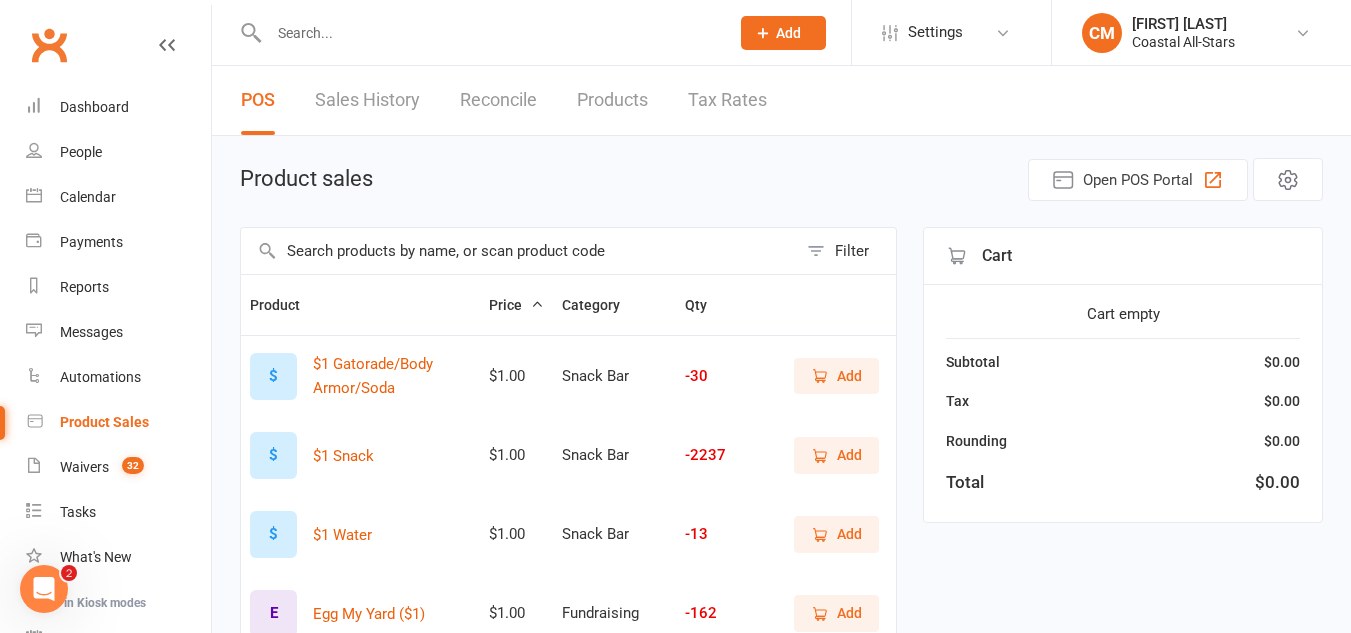 click at bounding box center [519, 251] 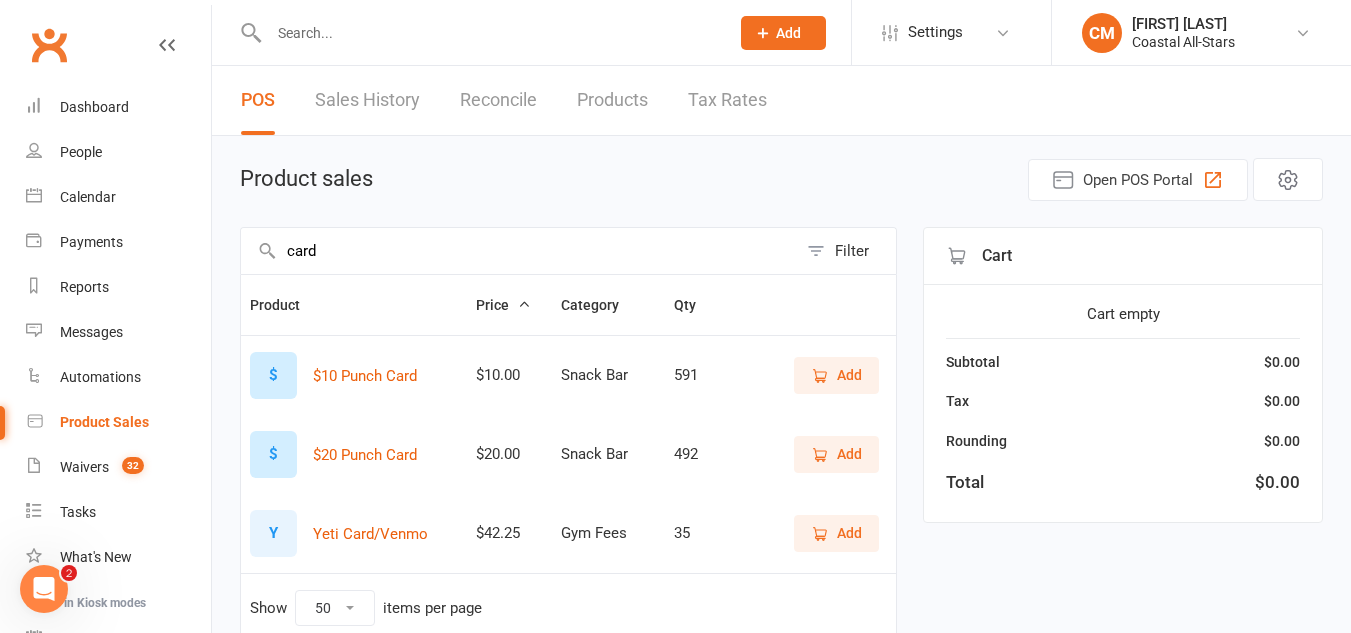 type on "card" 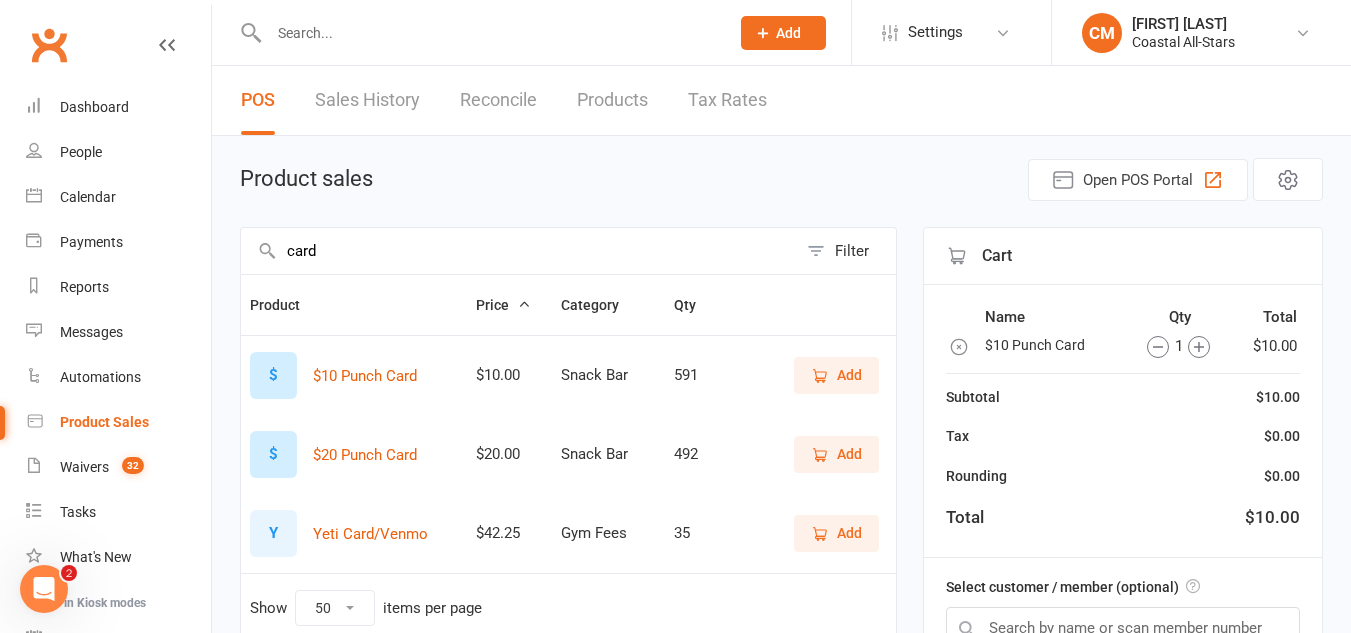 click 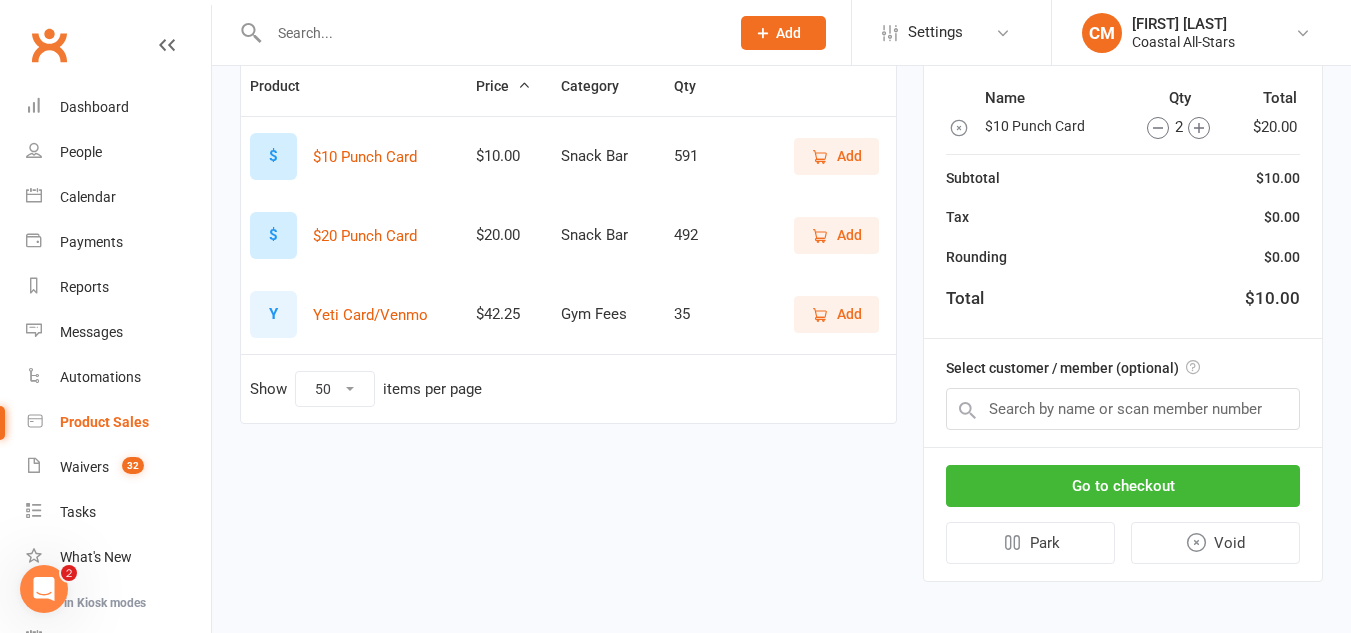 scroll, scrollTop: 222, scrollLeft: 0, axis: vertical 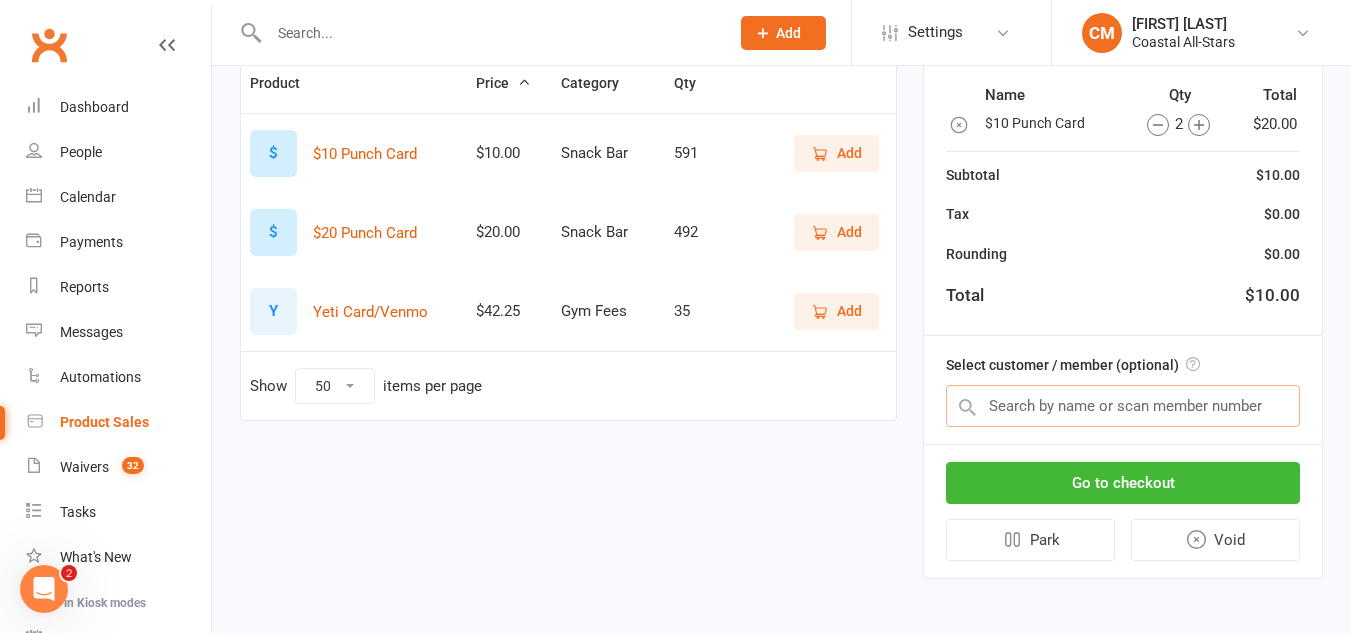 click at bounding box center [1123, 406] 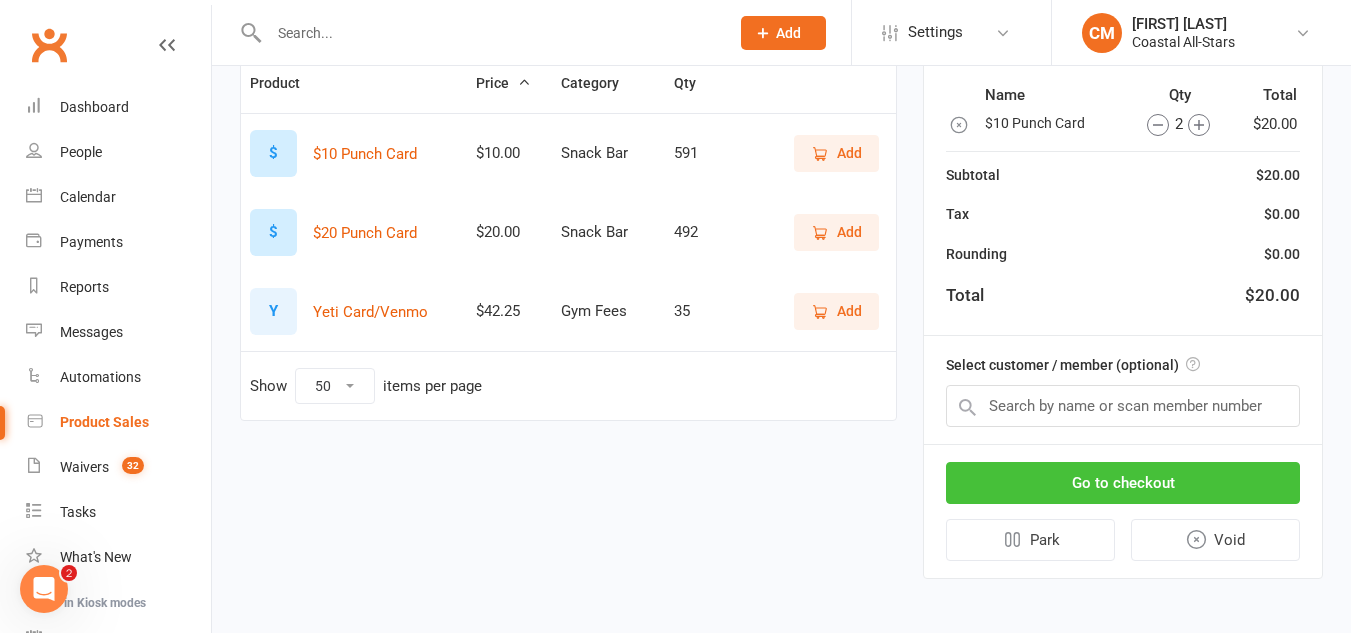 click on "Go to checkout" at bounding box center (1123, 483) 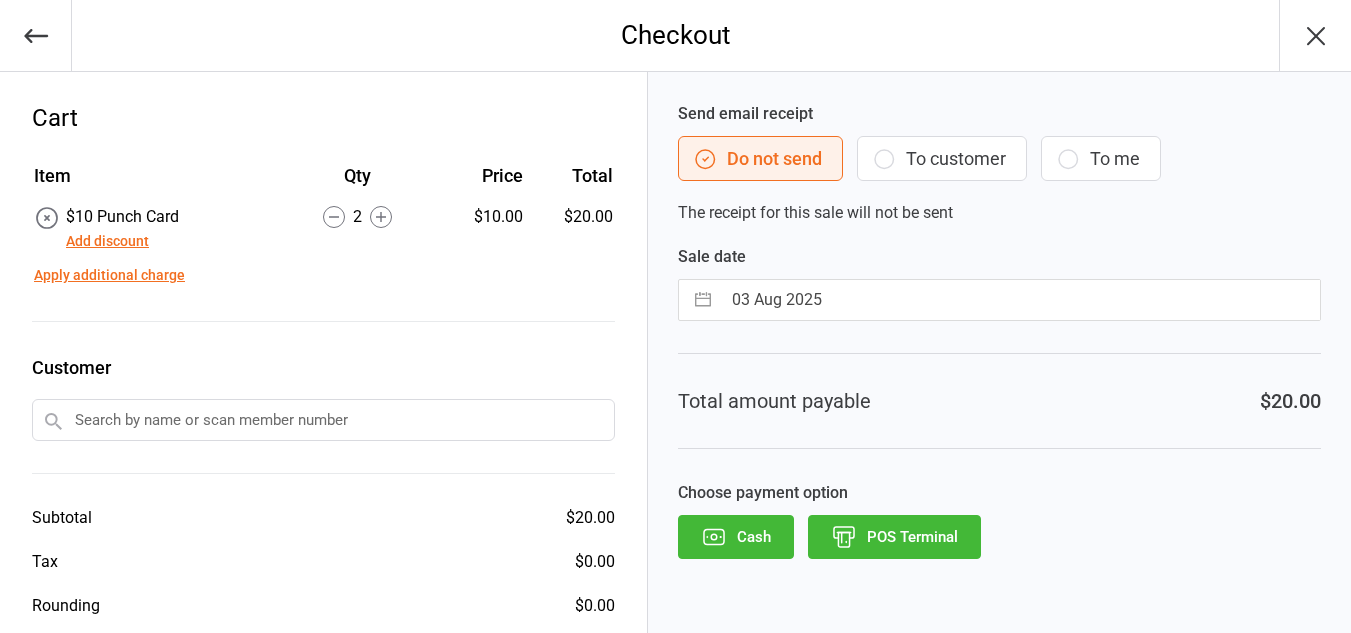 scroll, scrollTop: 0, scrollLeft: 0, axis: both 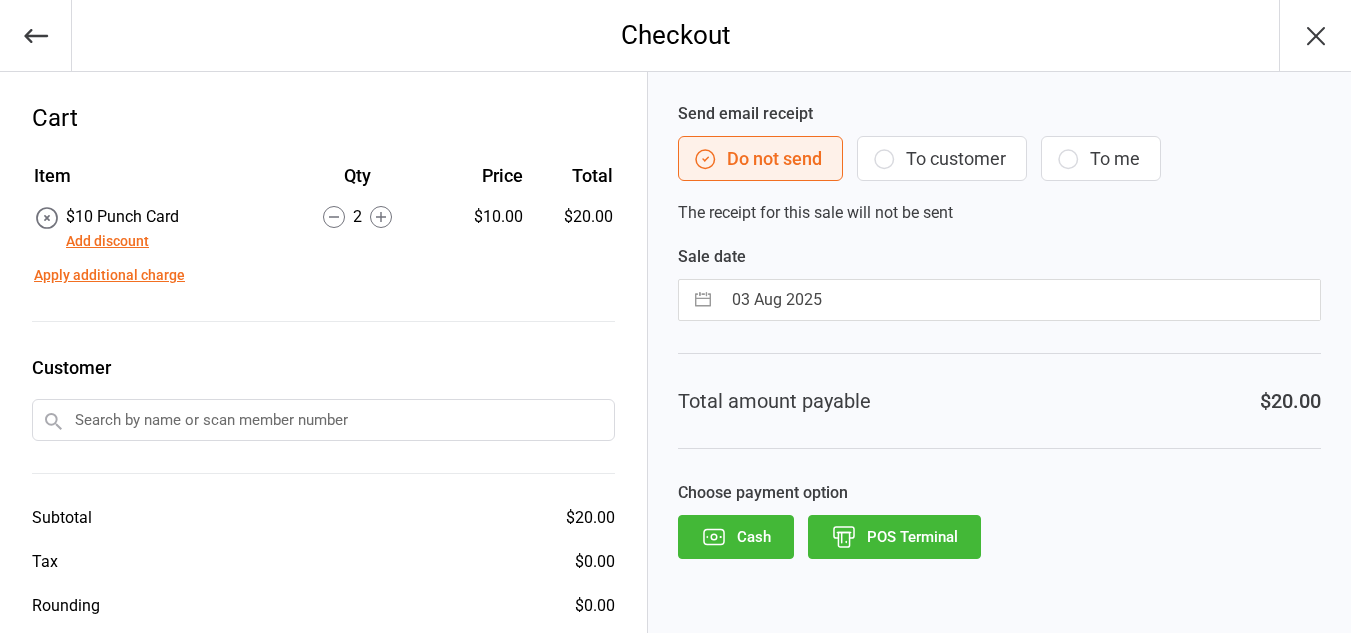 click on "Cash" at bounding box center [736, 537] 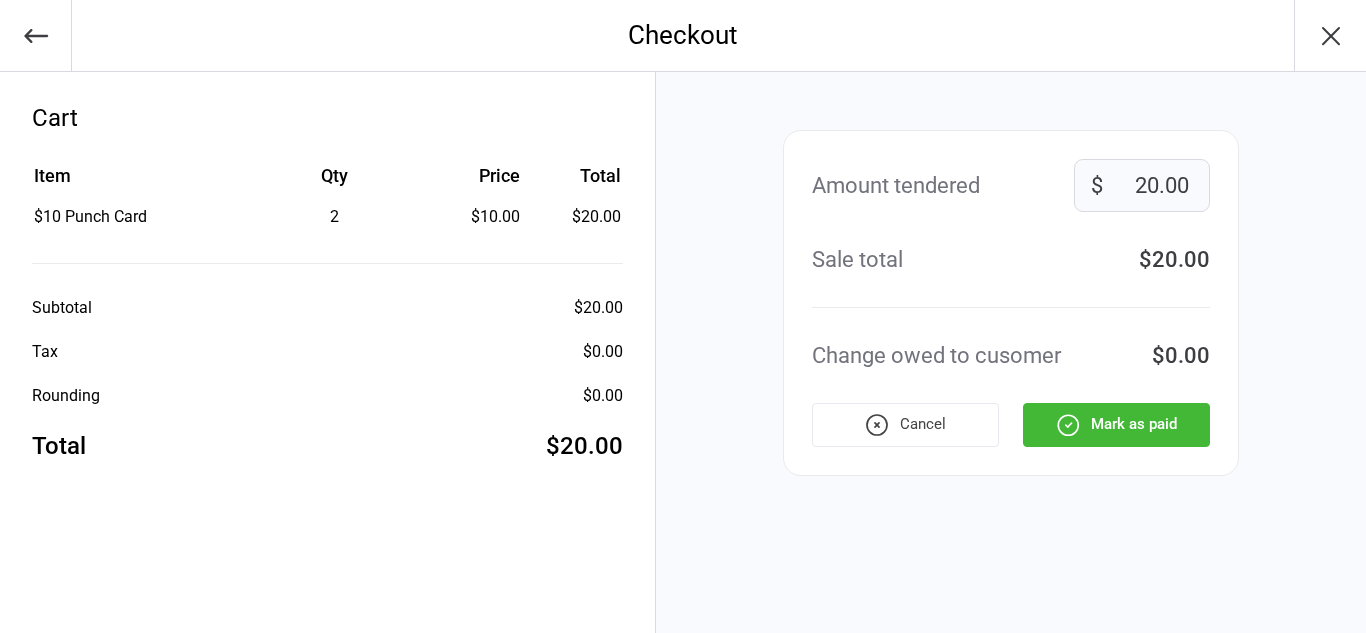 click on "Mark as paid" at bounding box center [1116, 425] 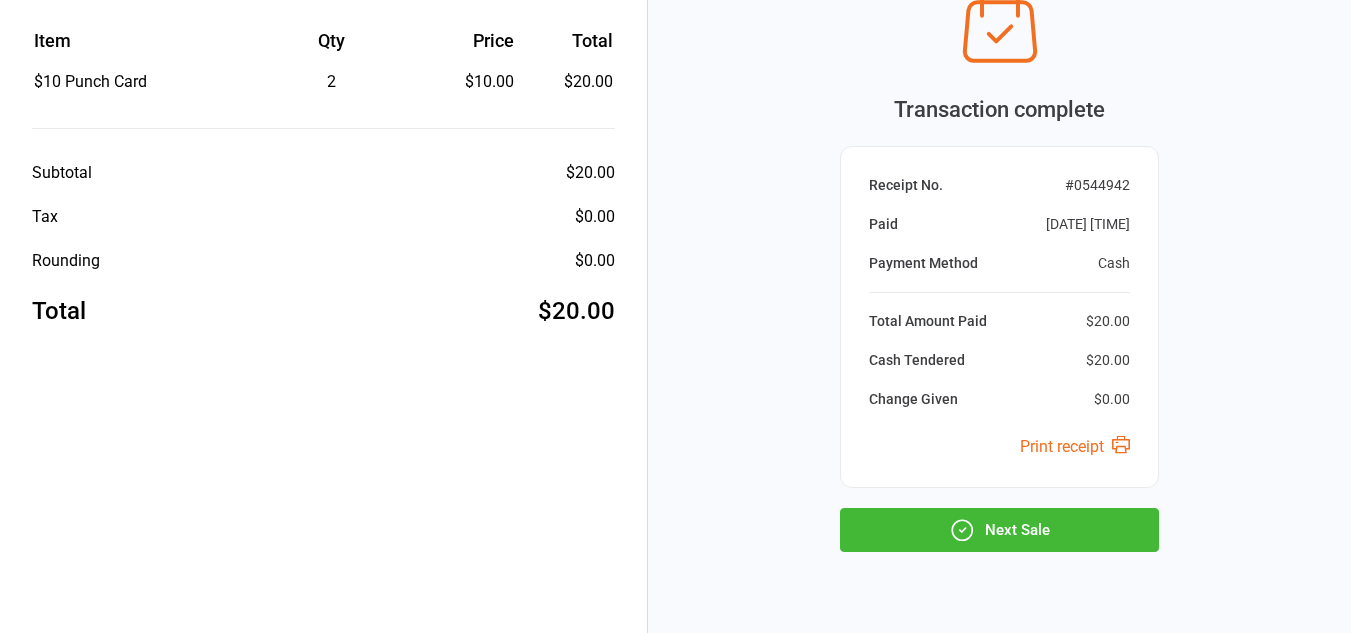 scroll, scrollTop: 184, scrollLeft: 0, axis: vertical 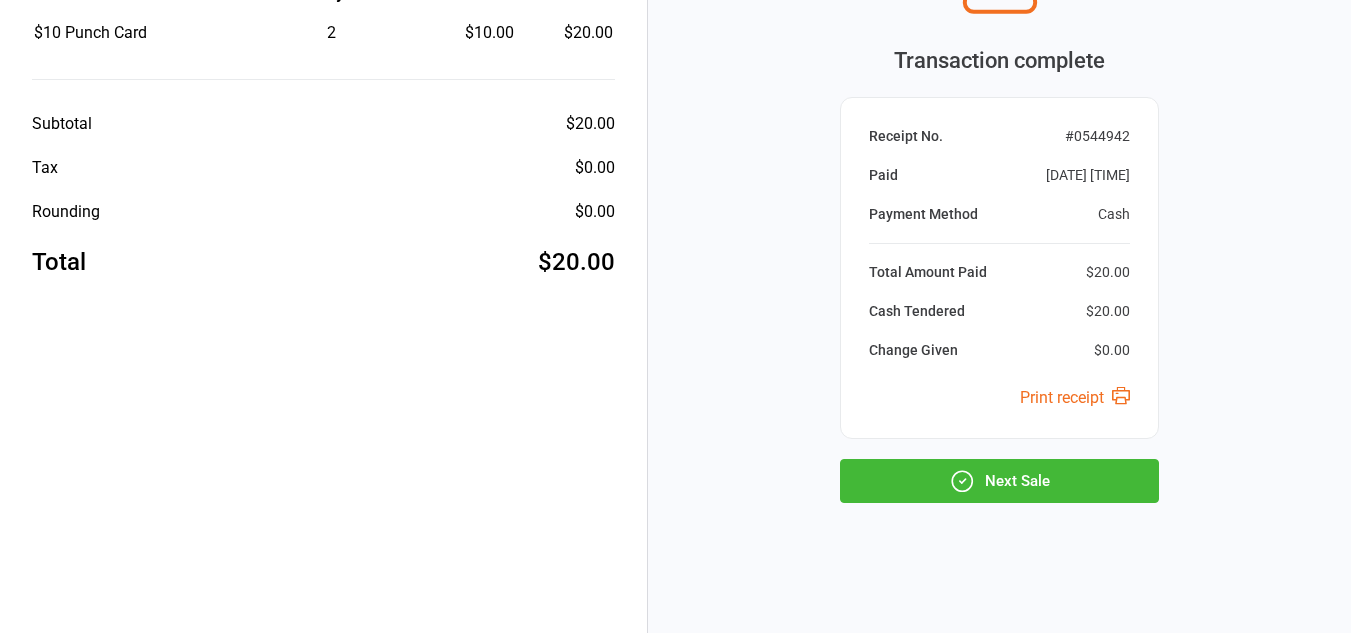click on "Transaction complete Receipt No. # 0544942 Paid [DATE] [TIME] Payment Method Cash Total Amount Paid $20.00 Cash Tendered $20.00 Change Given $0.00 Print receipt  Next Sale" at bounding box center (999, 210) 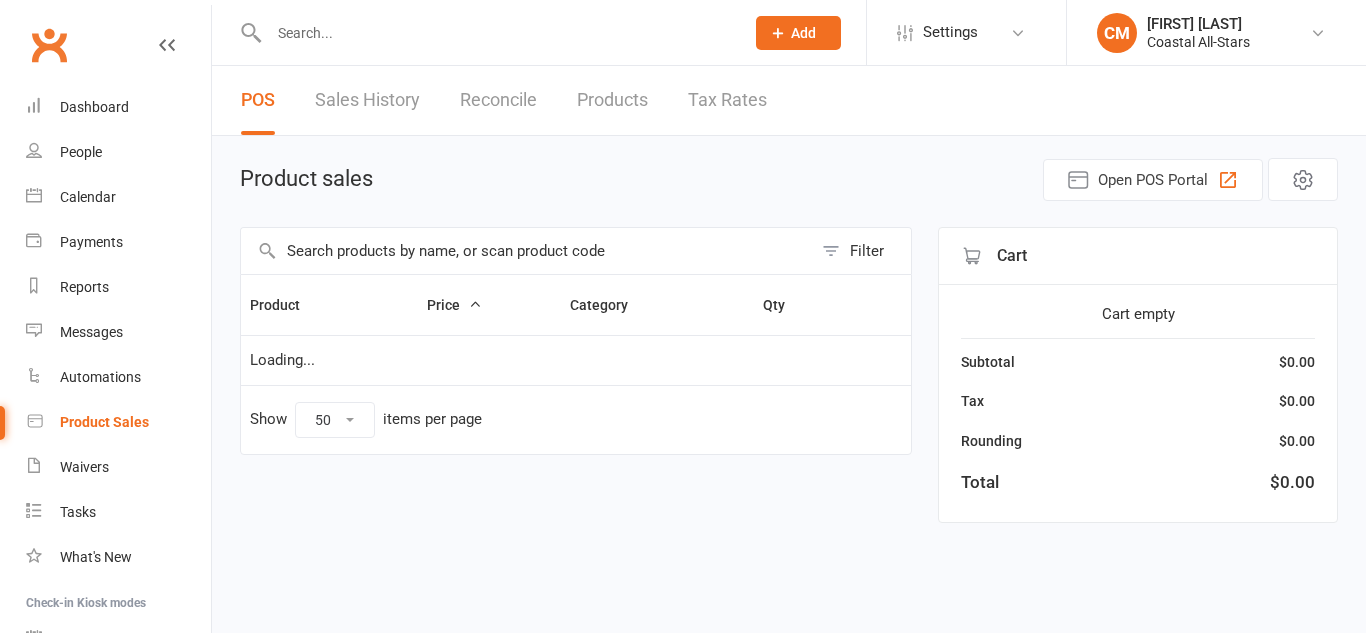 select on "50" 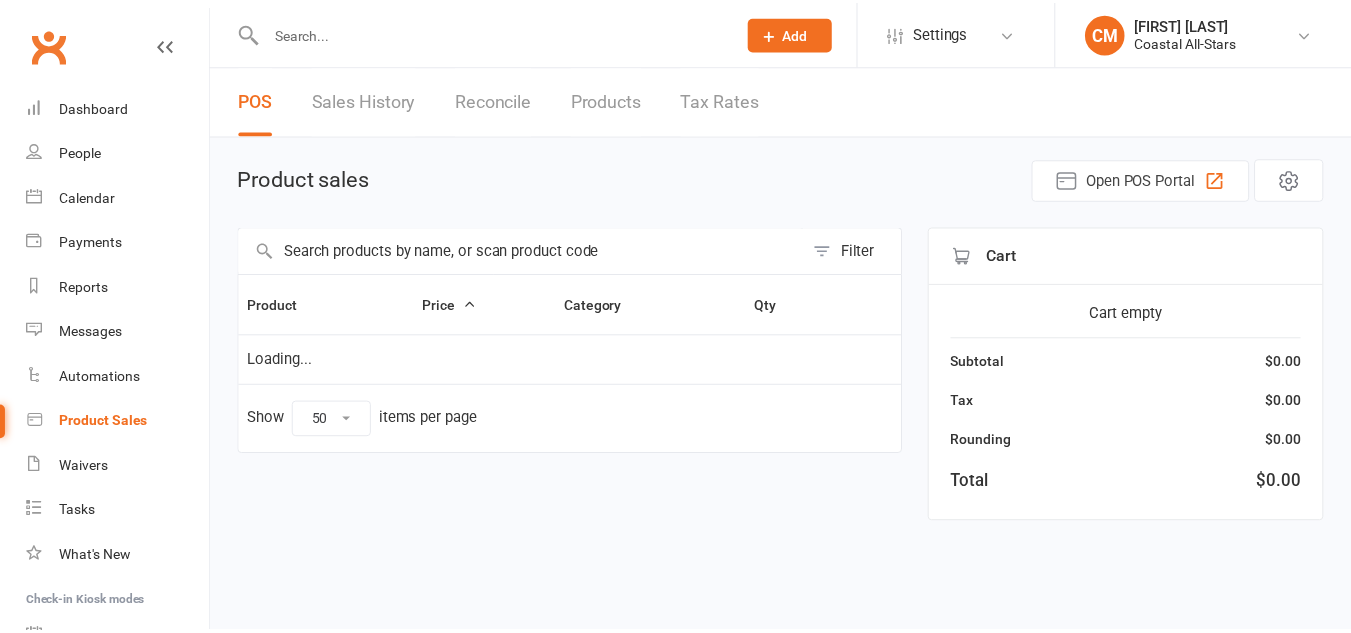 scroll, scrollTop: 0, scrollLeft: 0, axis: both 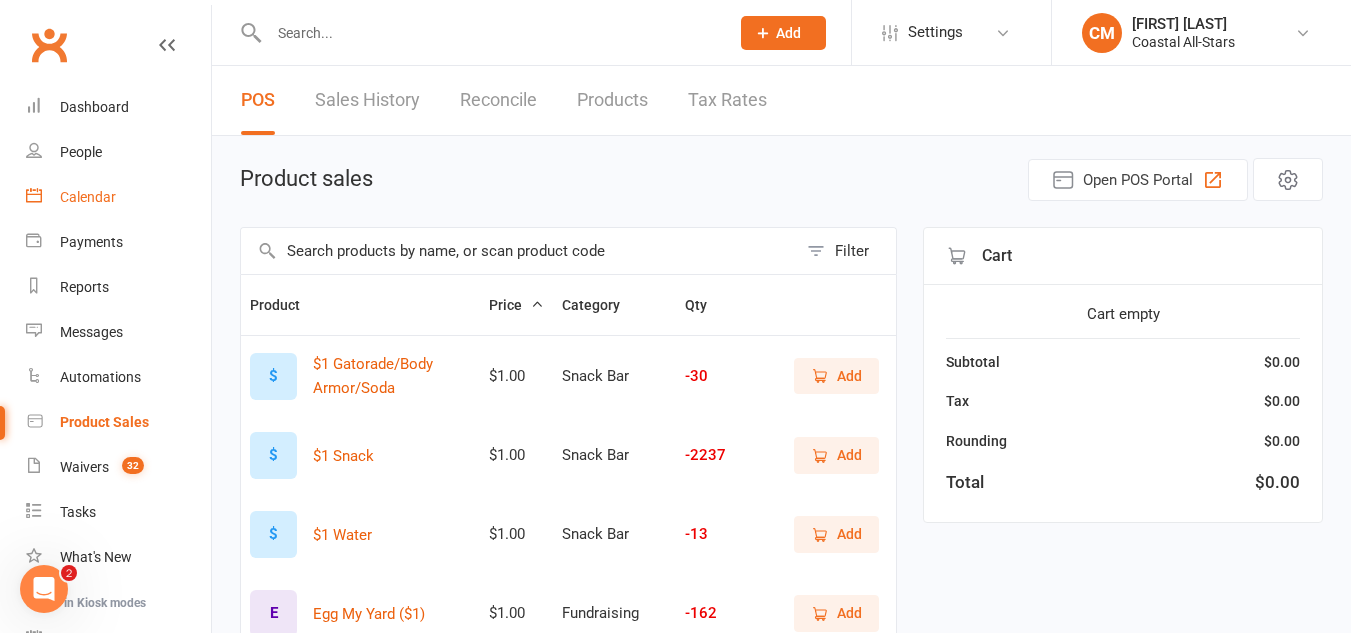 click on "Calendar" at bounding box center (118, 197) 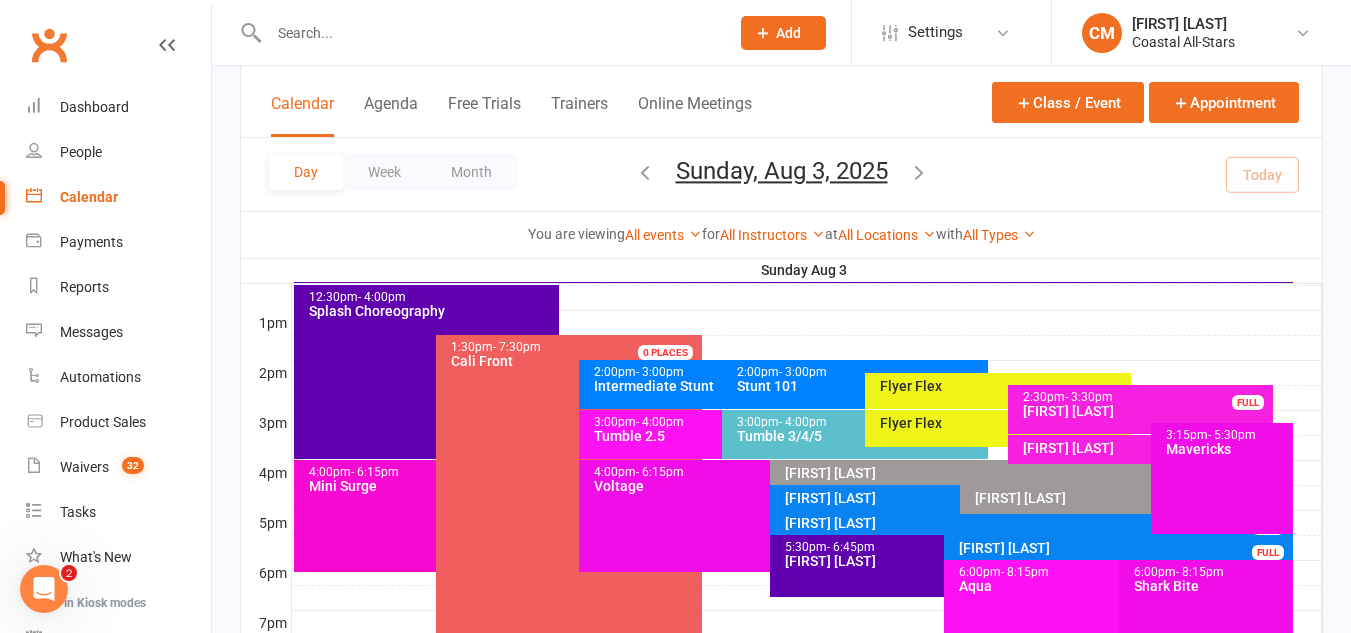 scroll, scrollTop: 745, scrollLeft: 0, axis: vertical 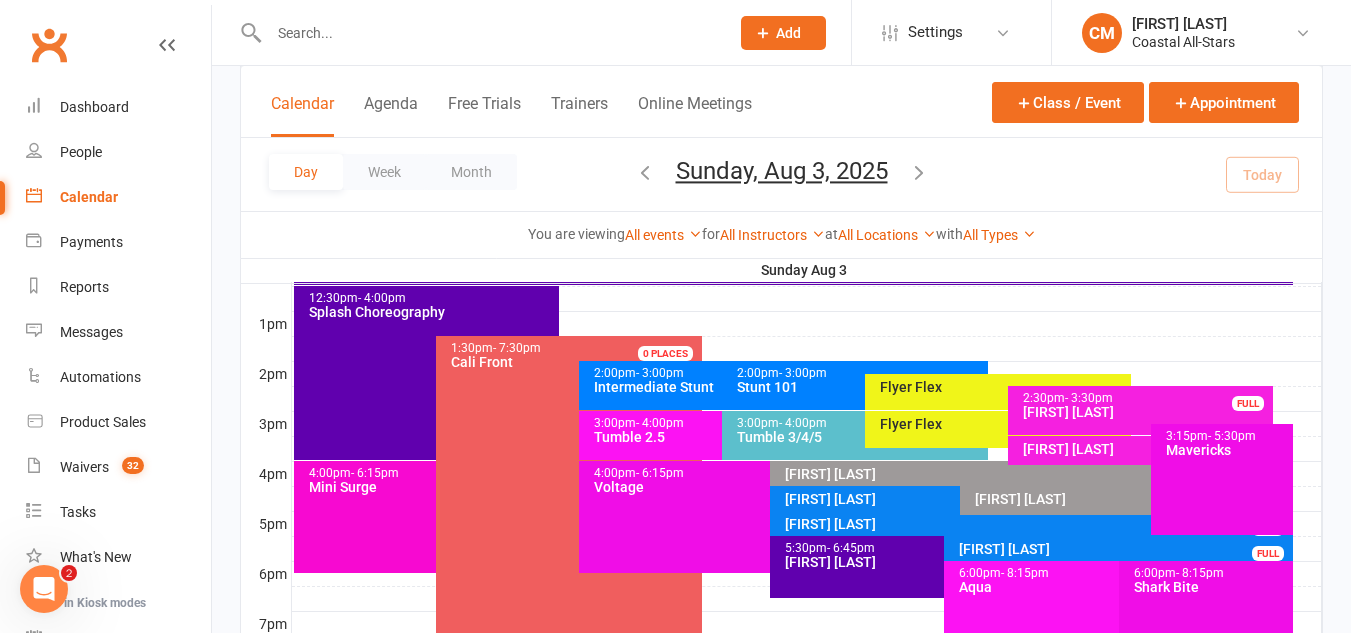 click on "[FIRST] [LAST]" at bounding box center (1123, 549) 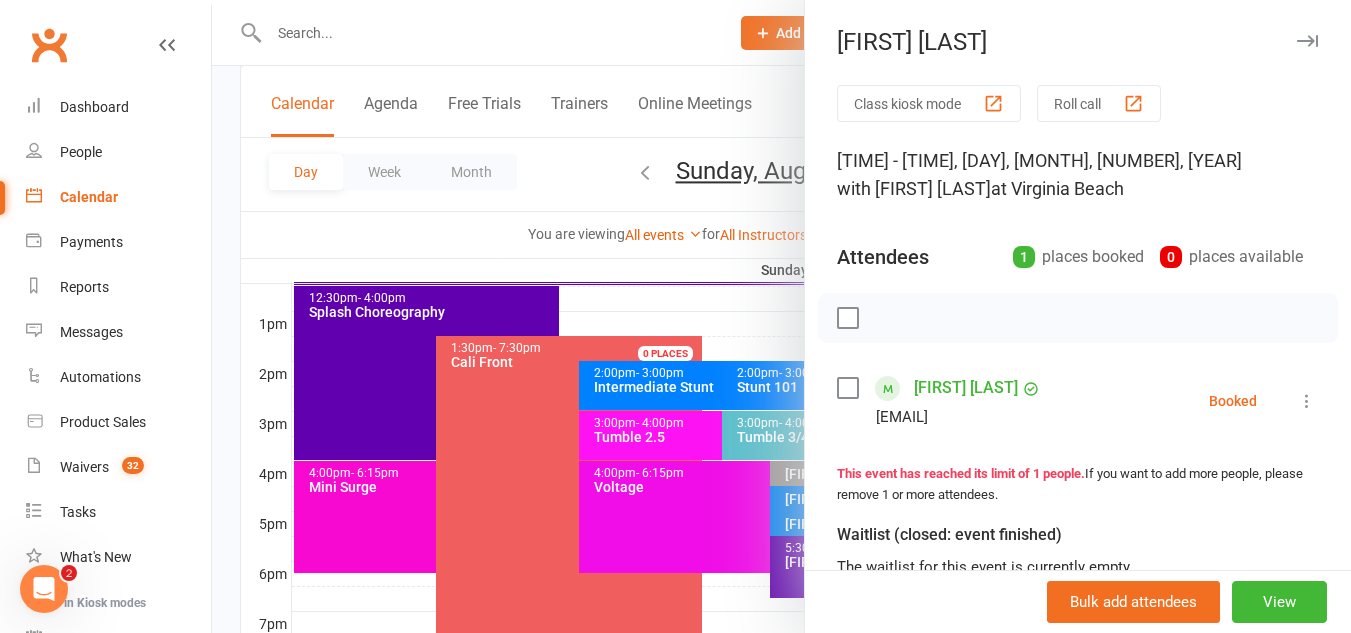 click at bounding box center (1307, 401) 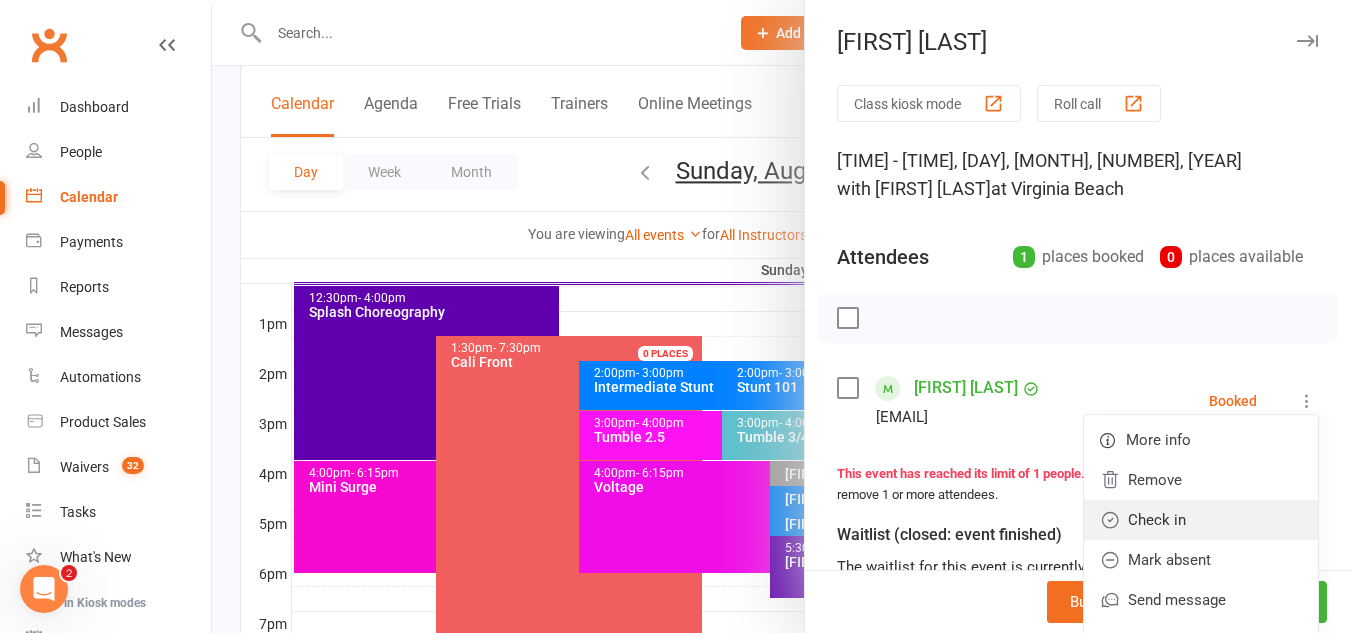 click on "Check in" at bounding box center (1201, 520) 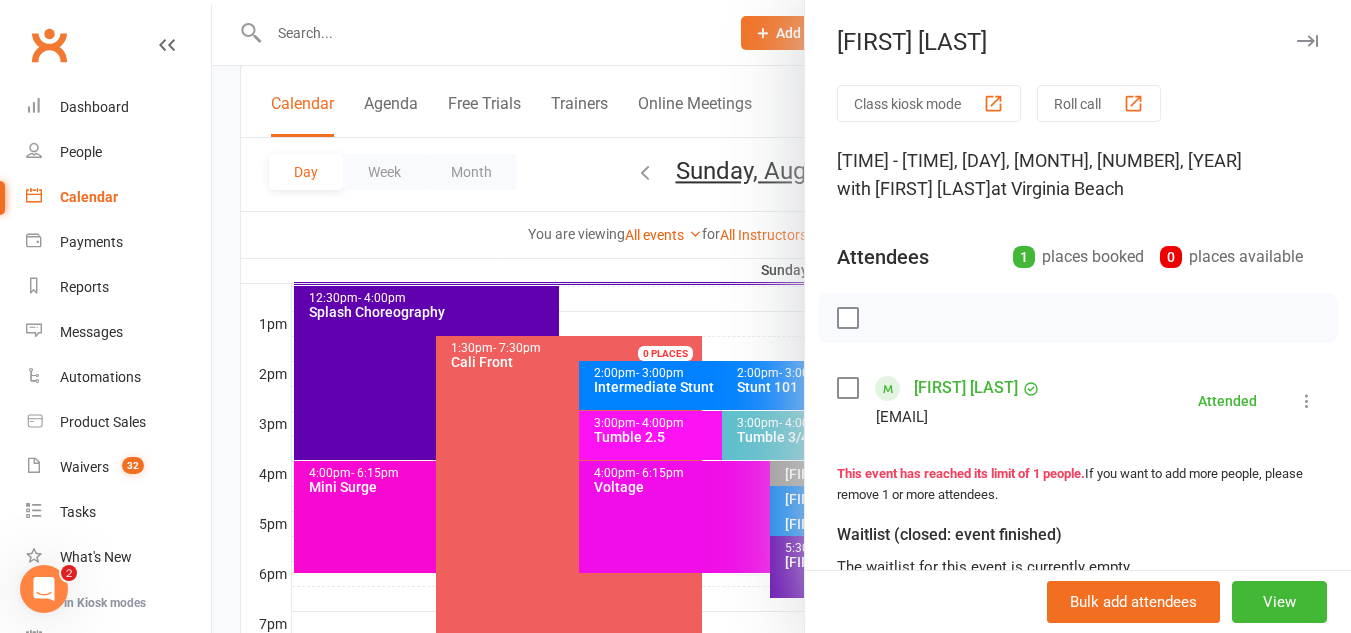 click at bounding box center [781, 316] 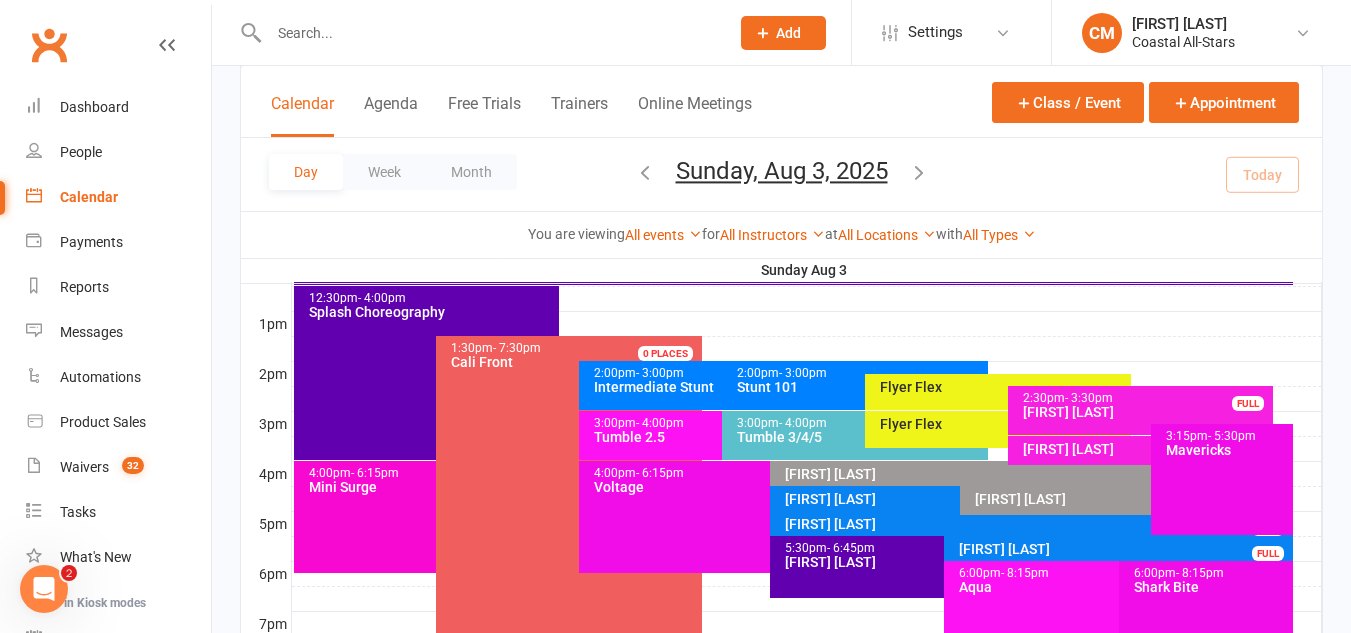 click on "[FIRST] [LAST]" at bounding box center [1037, 524] 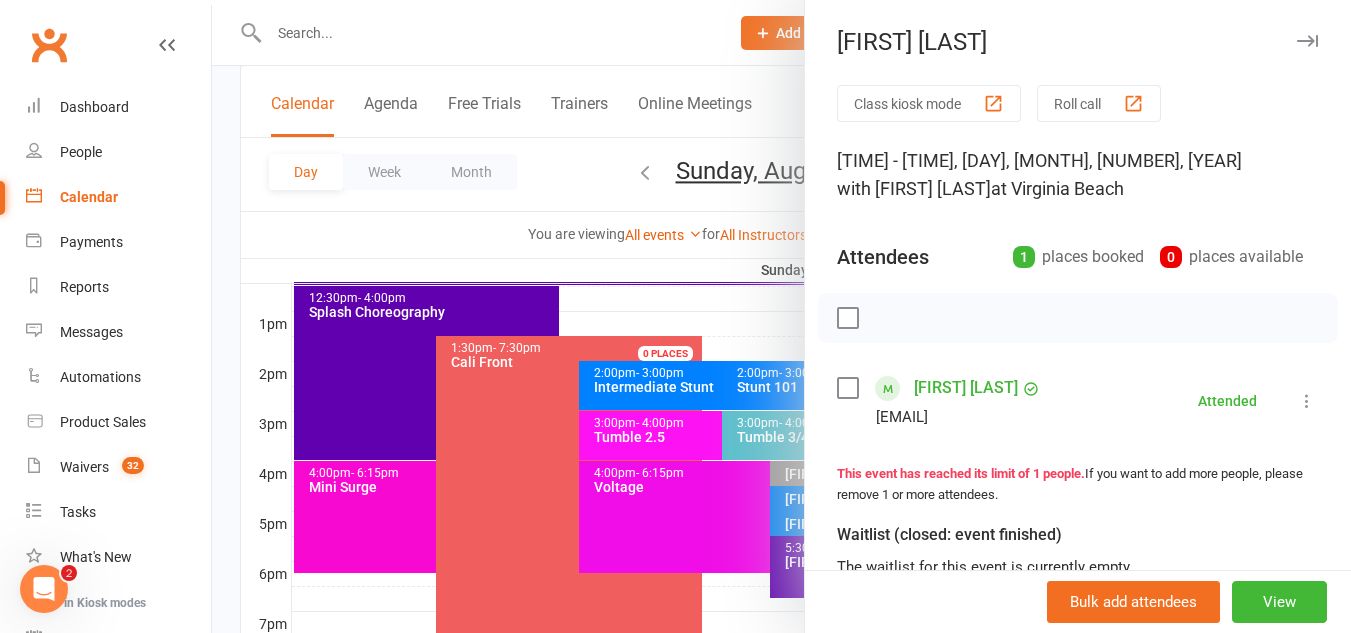 click at bounding box center (781, 316) 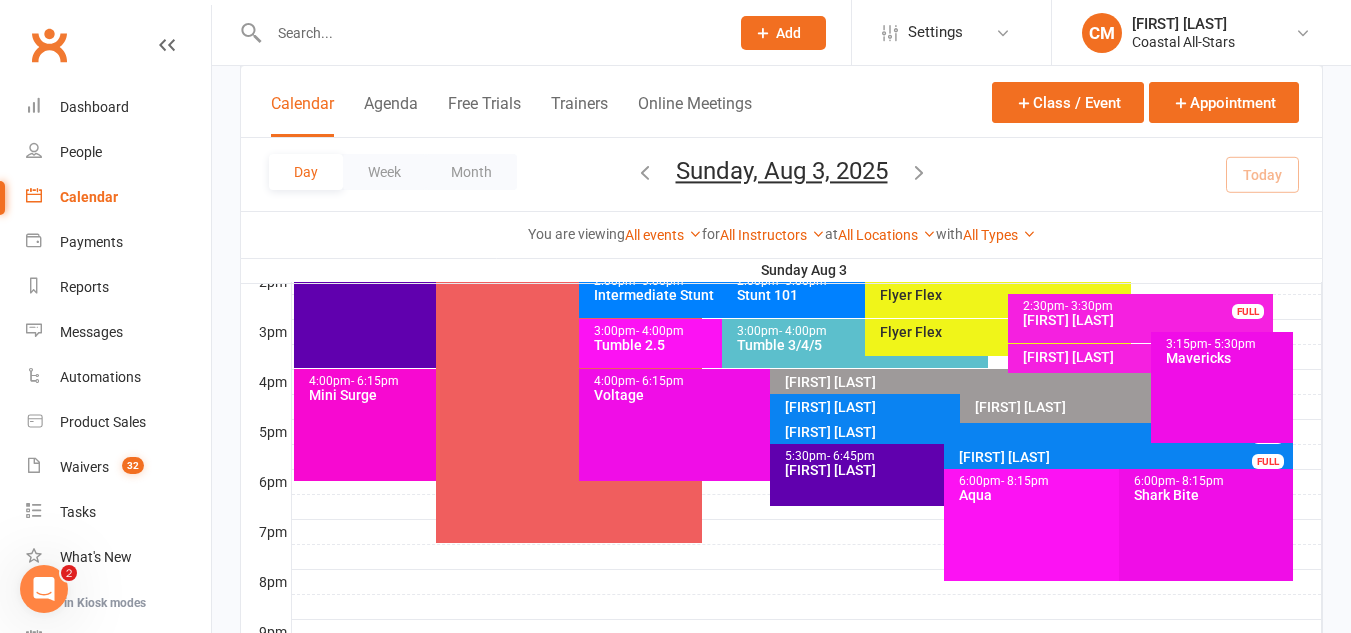 scroll, scrollTop: 839, scrollLeft: 0, axis: vertical 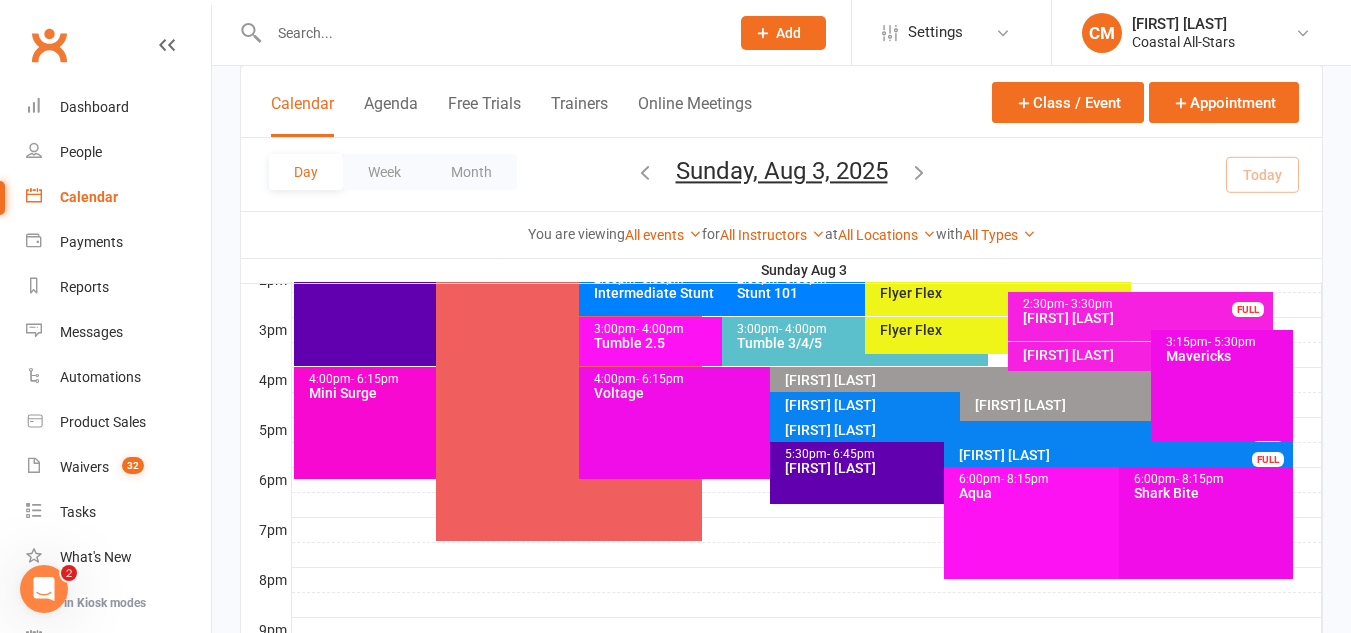 click on "[TIME] - [TIME] [FIRST] [LAST] 0 PLACES" at bounding box center [934, 473] 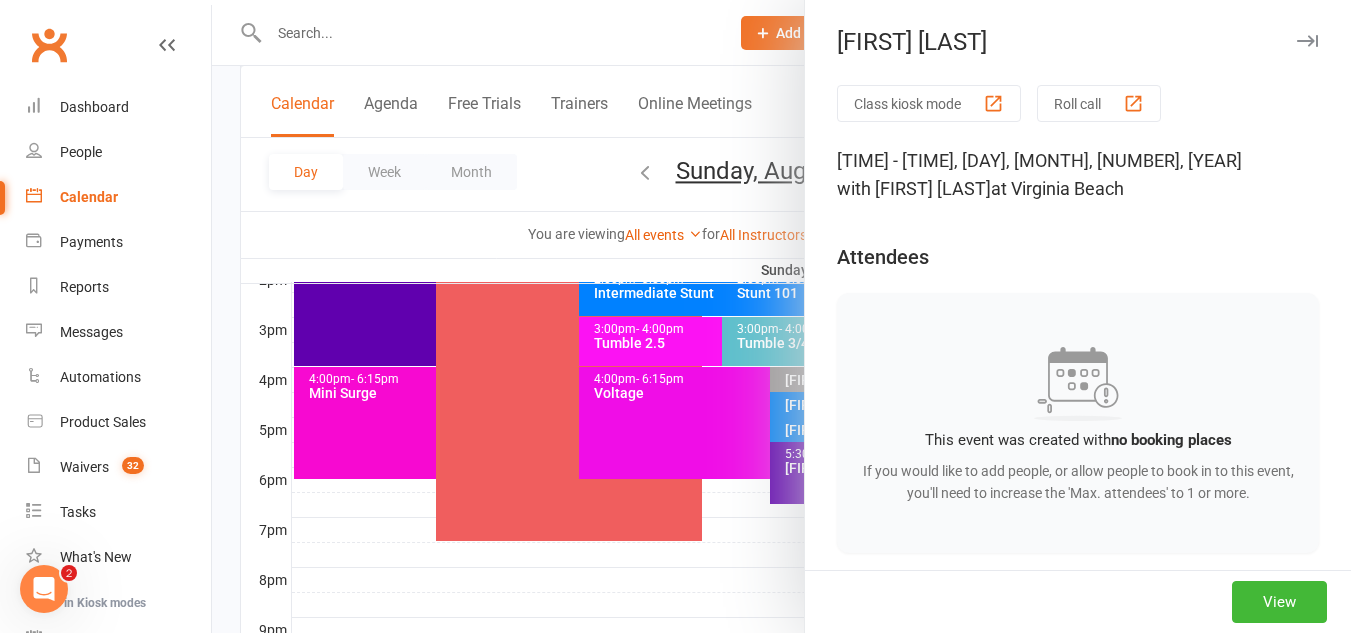 click at bounding box center (781, 316) 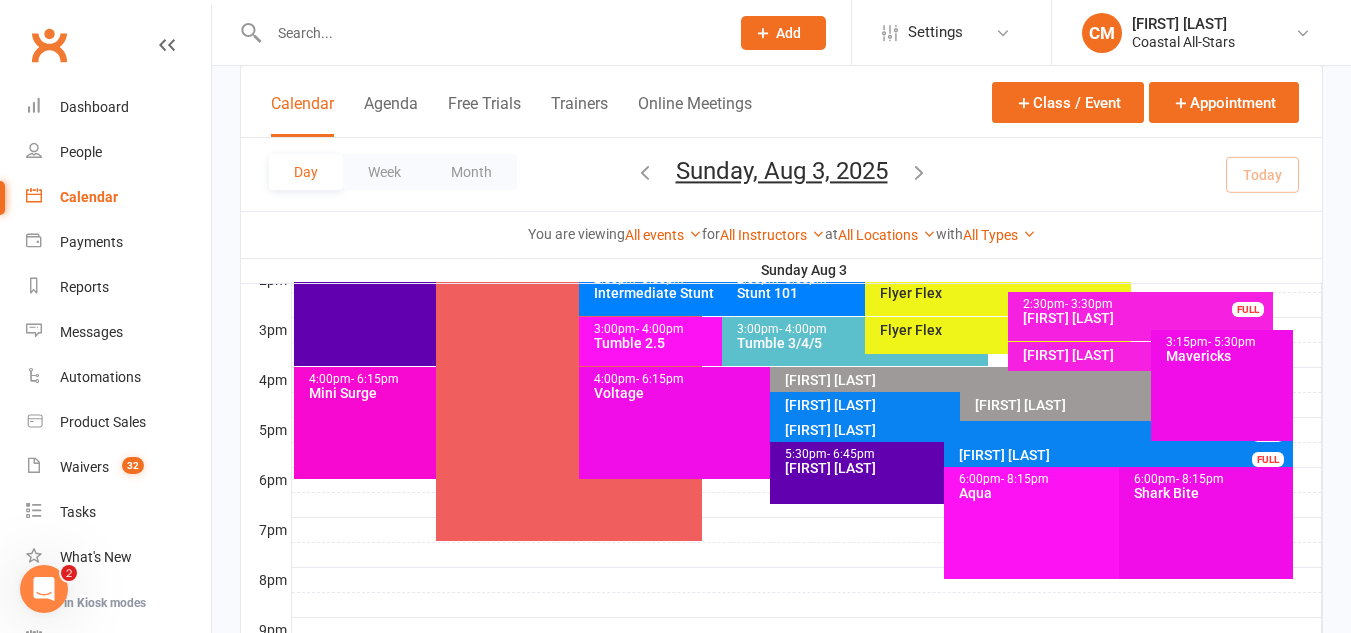 click on "[TIME] - [TIME] Aqua" at bounding box center (1108, 523) 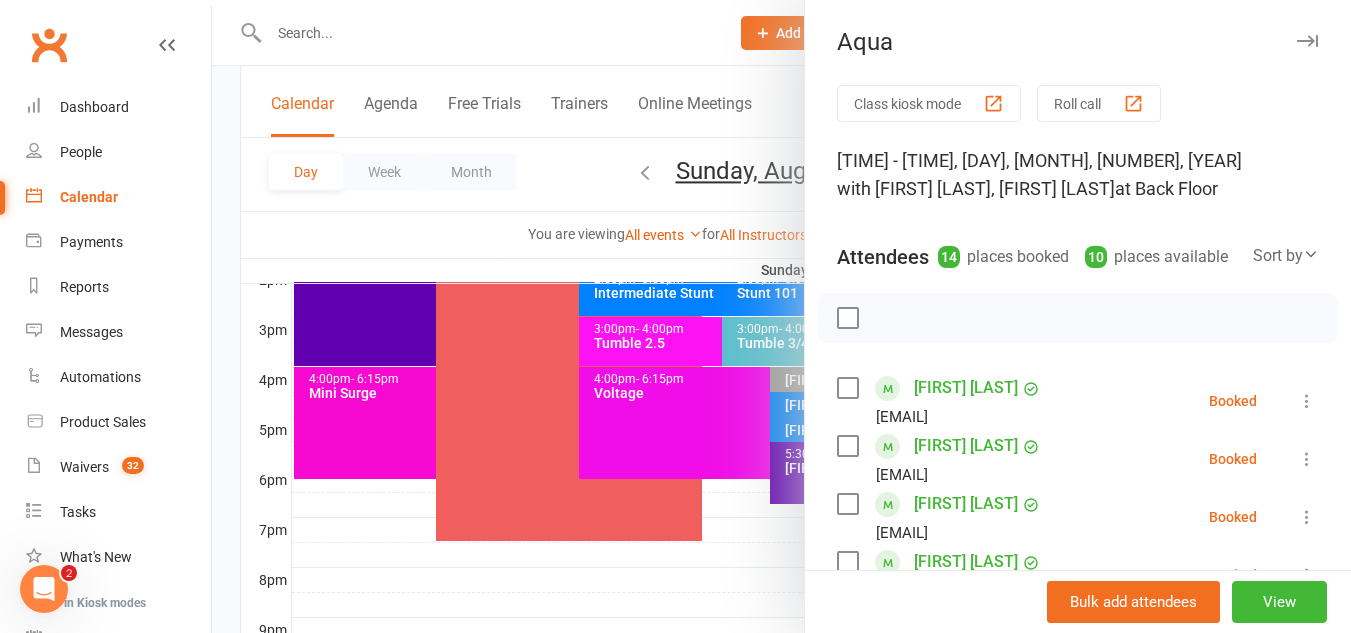 click at bounding box center (781, 316) 